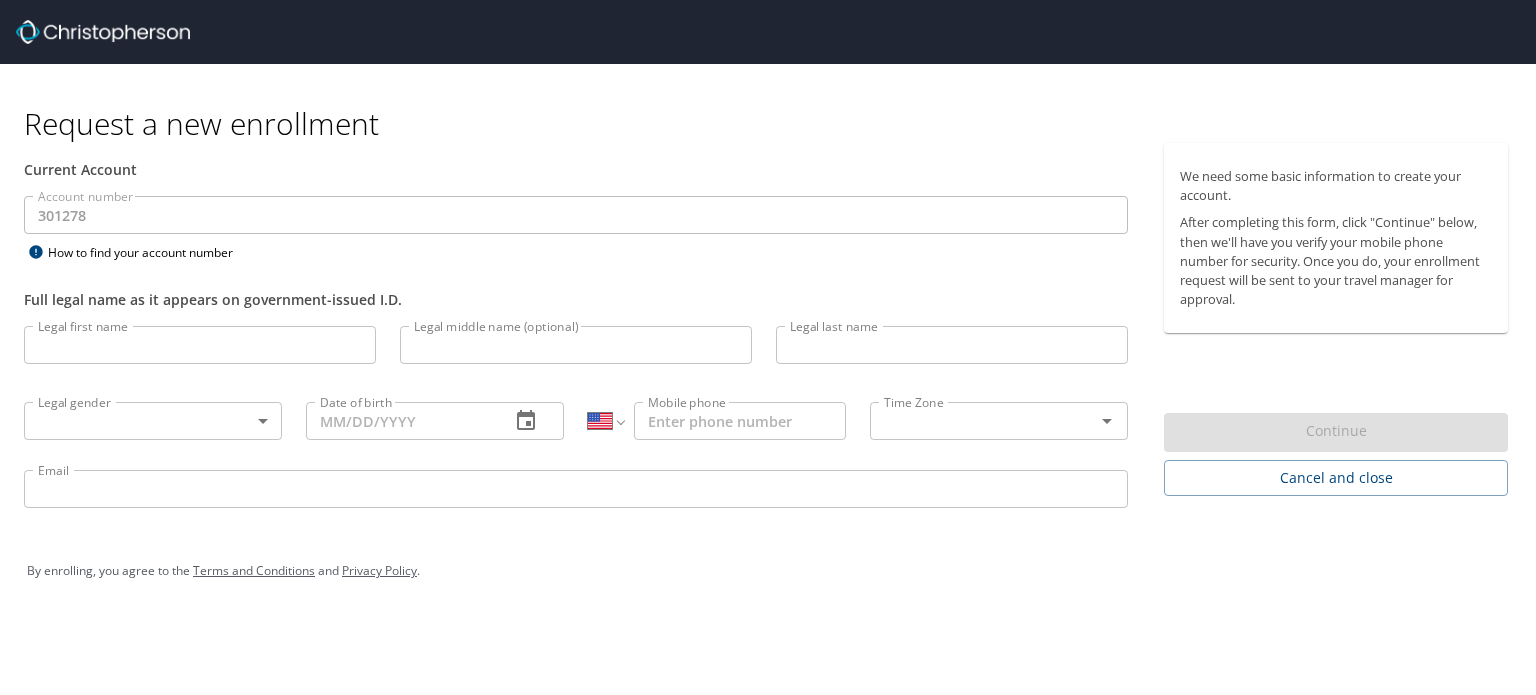 select on "US" 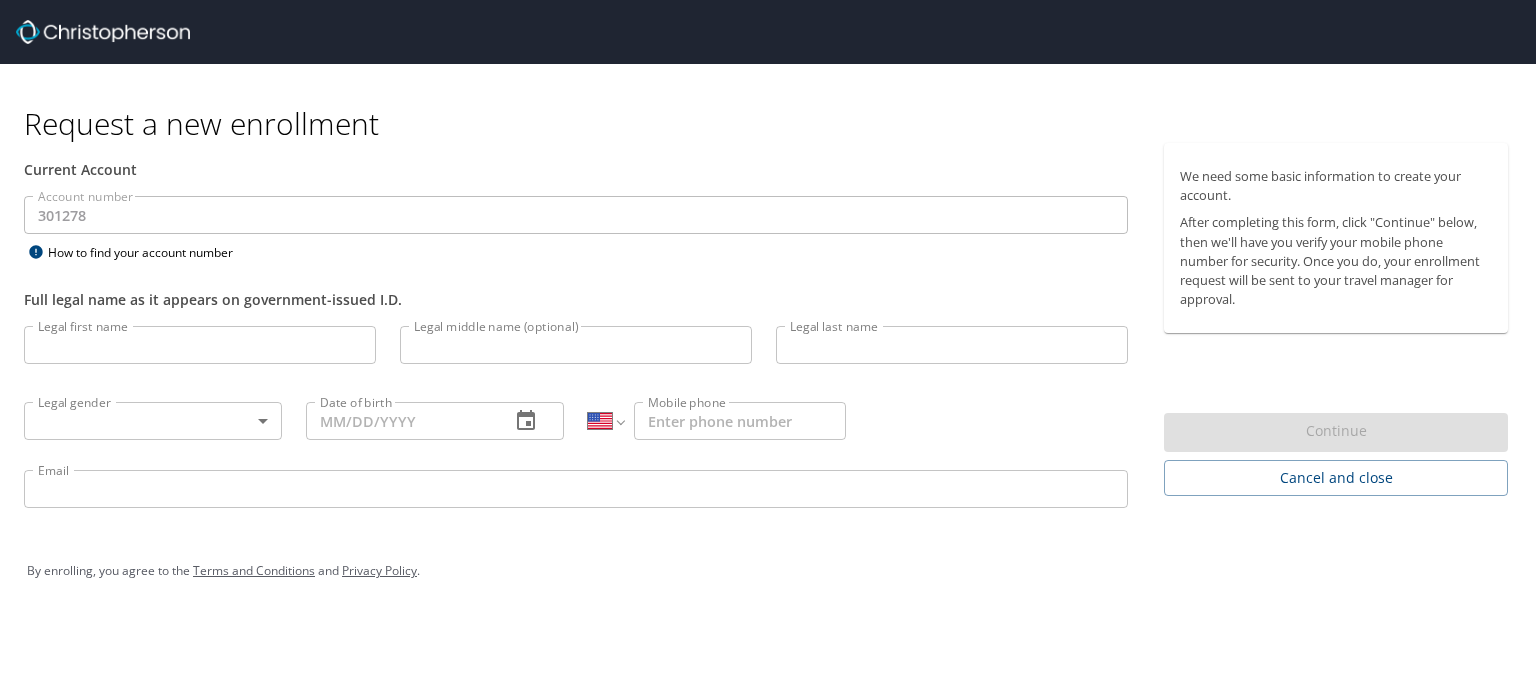 click on "Legal first name" at bounding box center [200, 345] 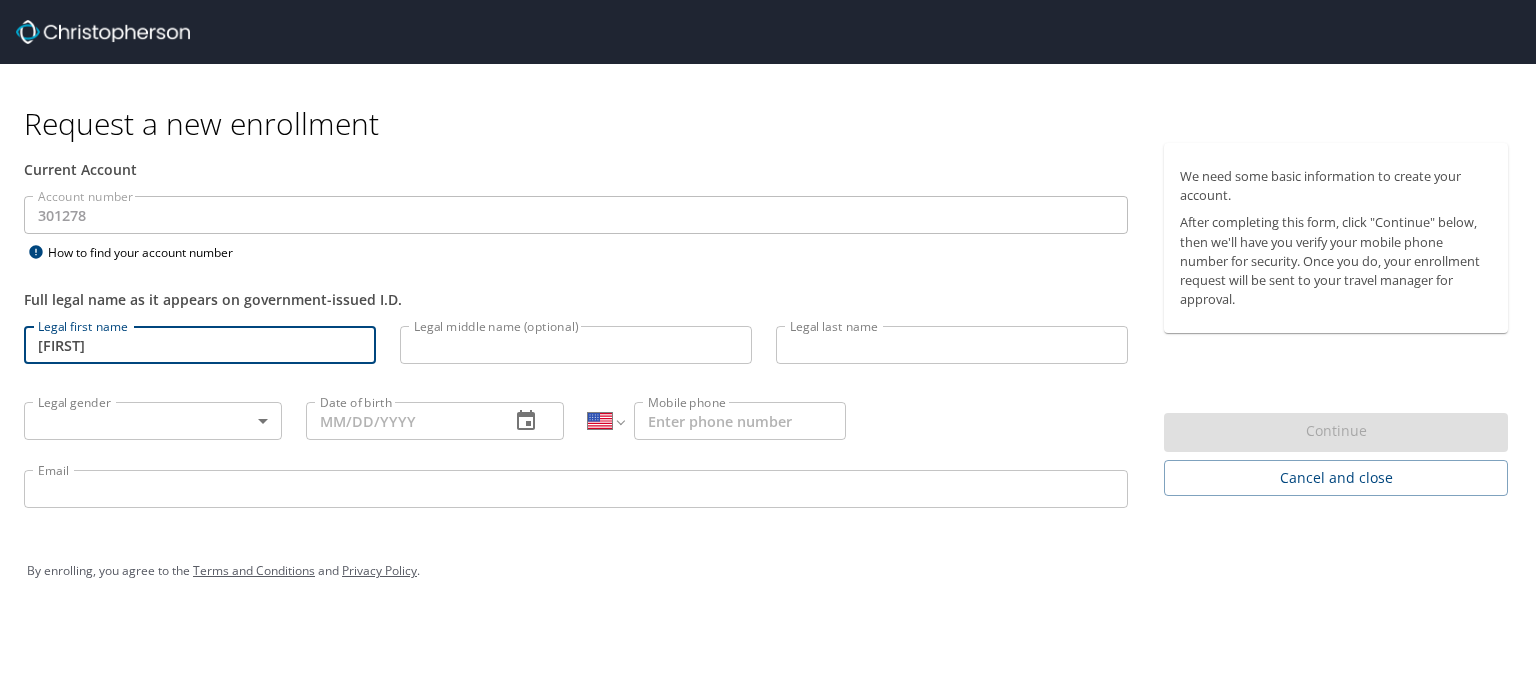 type on "D" 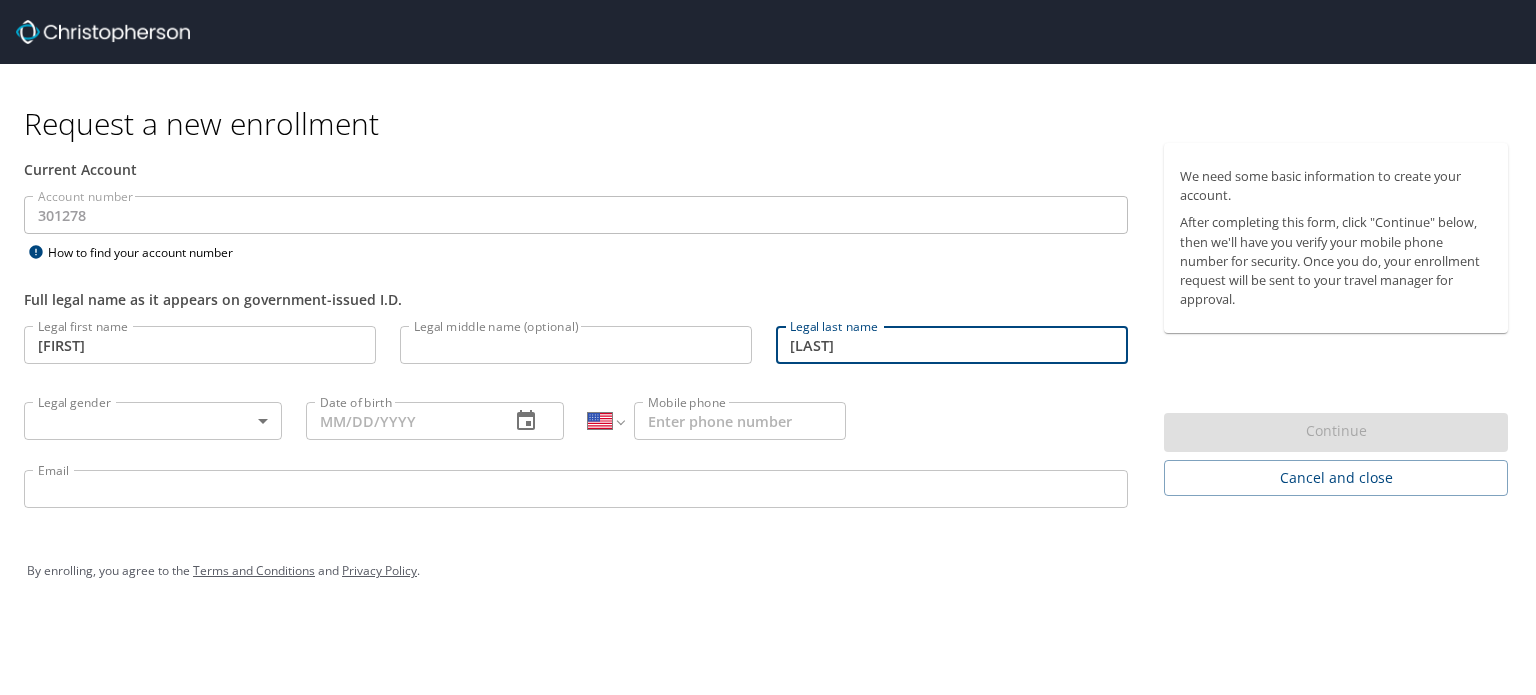 type on "[LAST]" 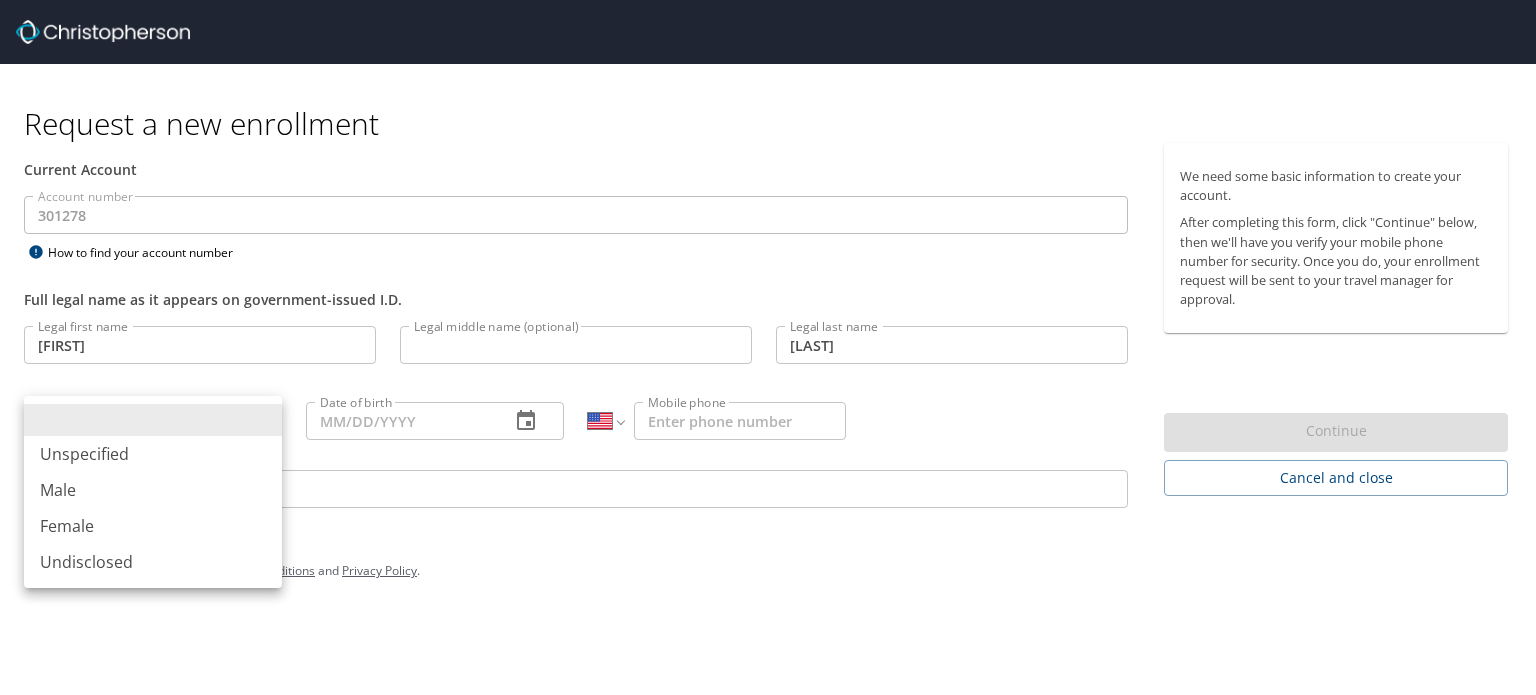 click on "Female" at bounding box center (153, 526) 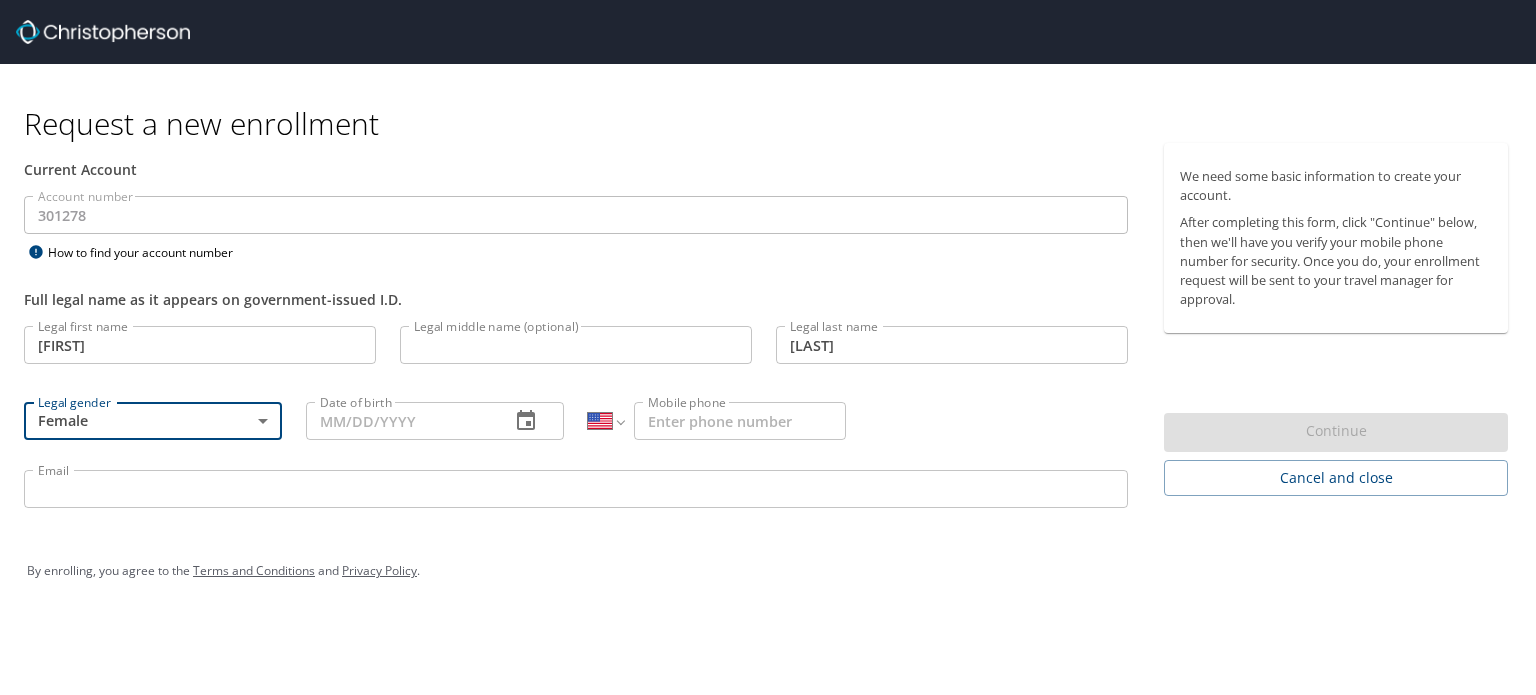 click on "Date of birth" at bounding box center [400, 421] 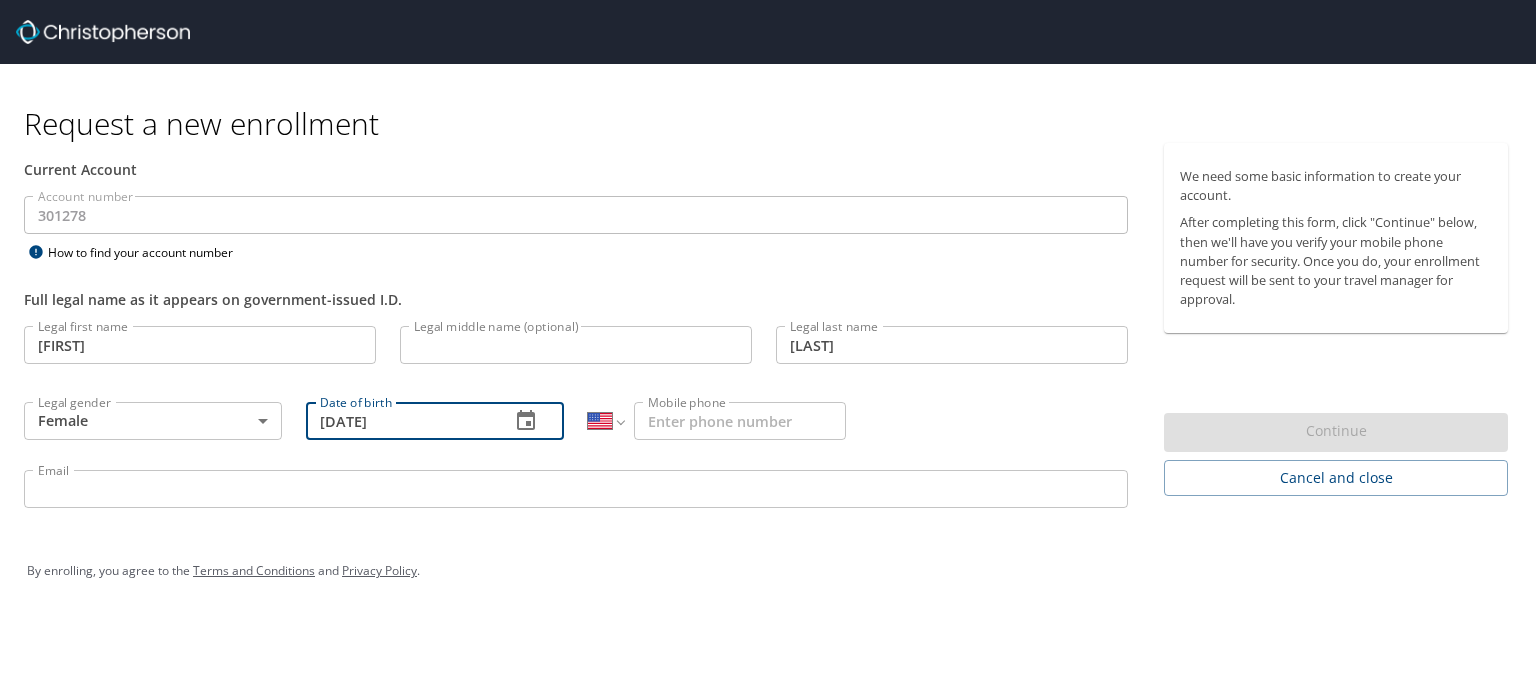 type on "[DATE]" 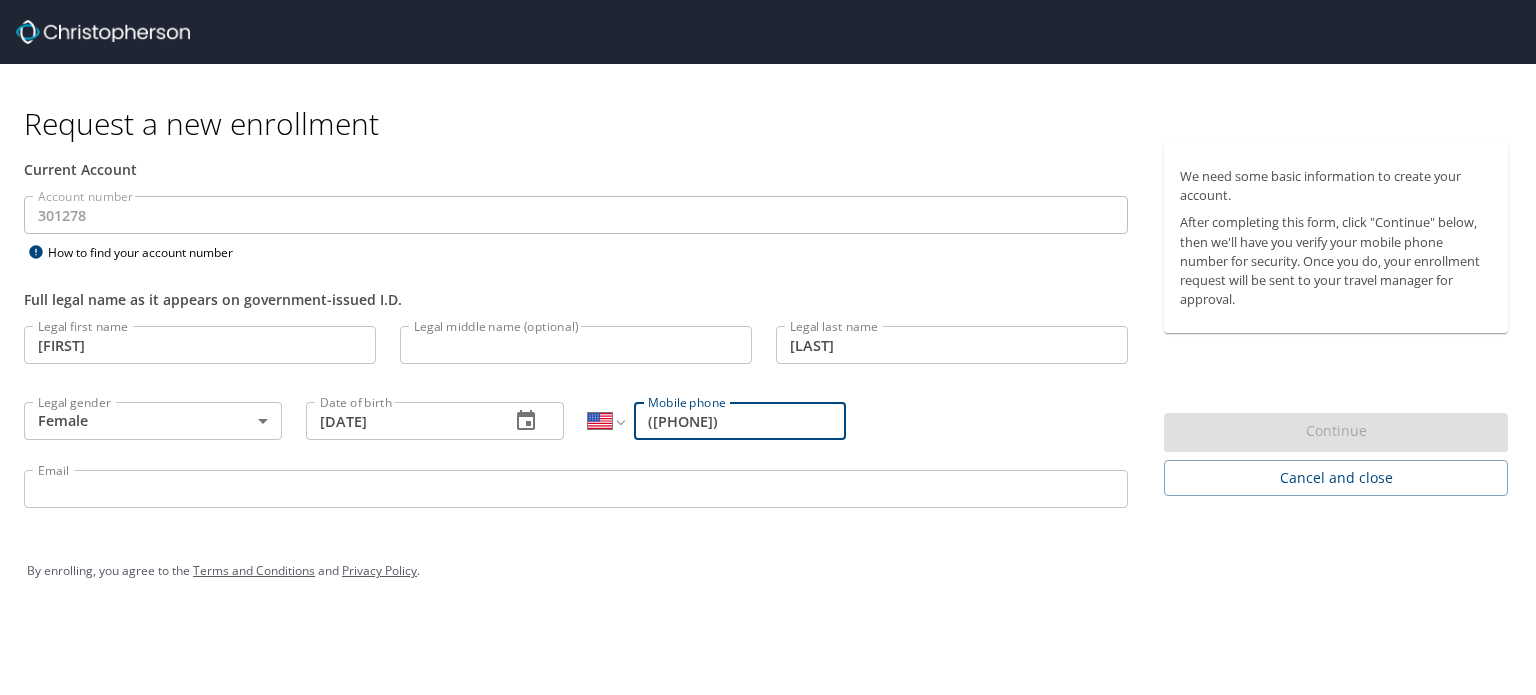 type on "([PHONE])" 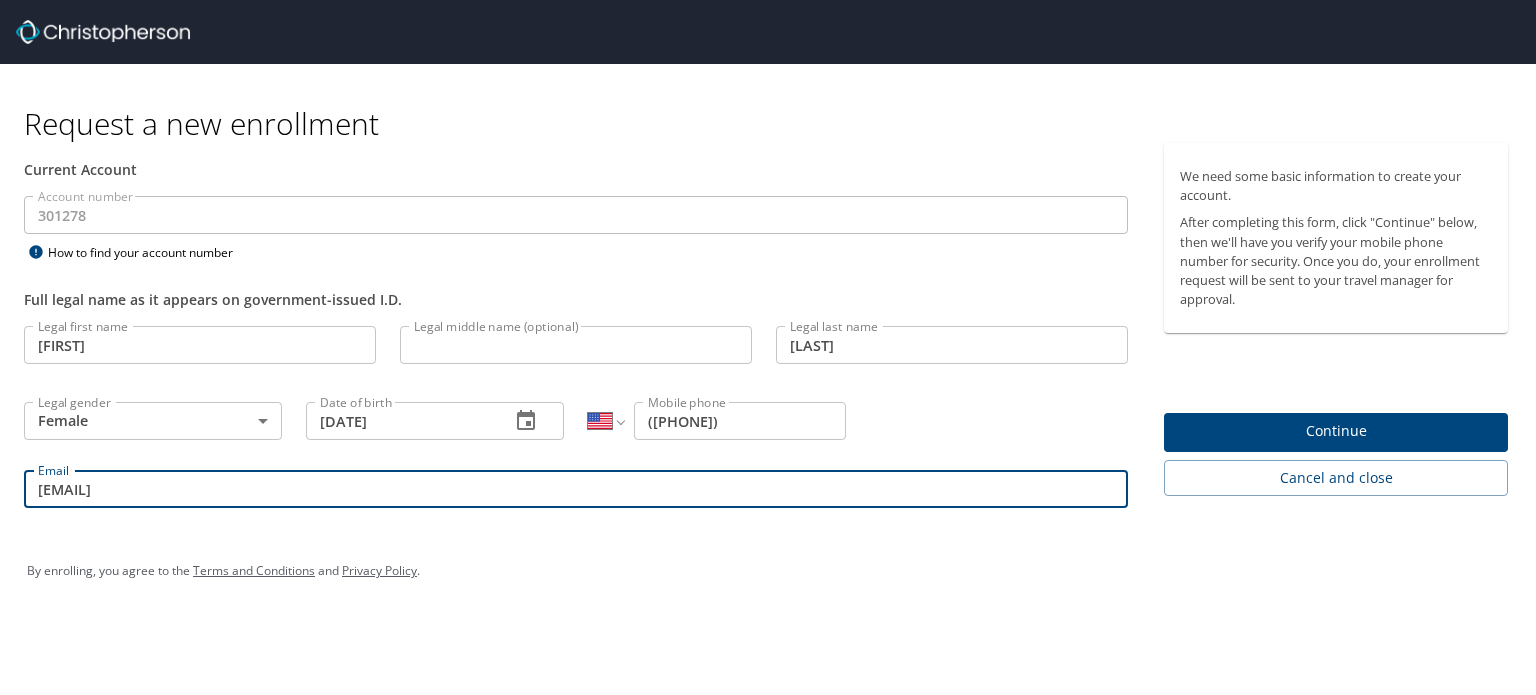 type on "[EMAIL]" 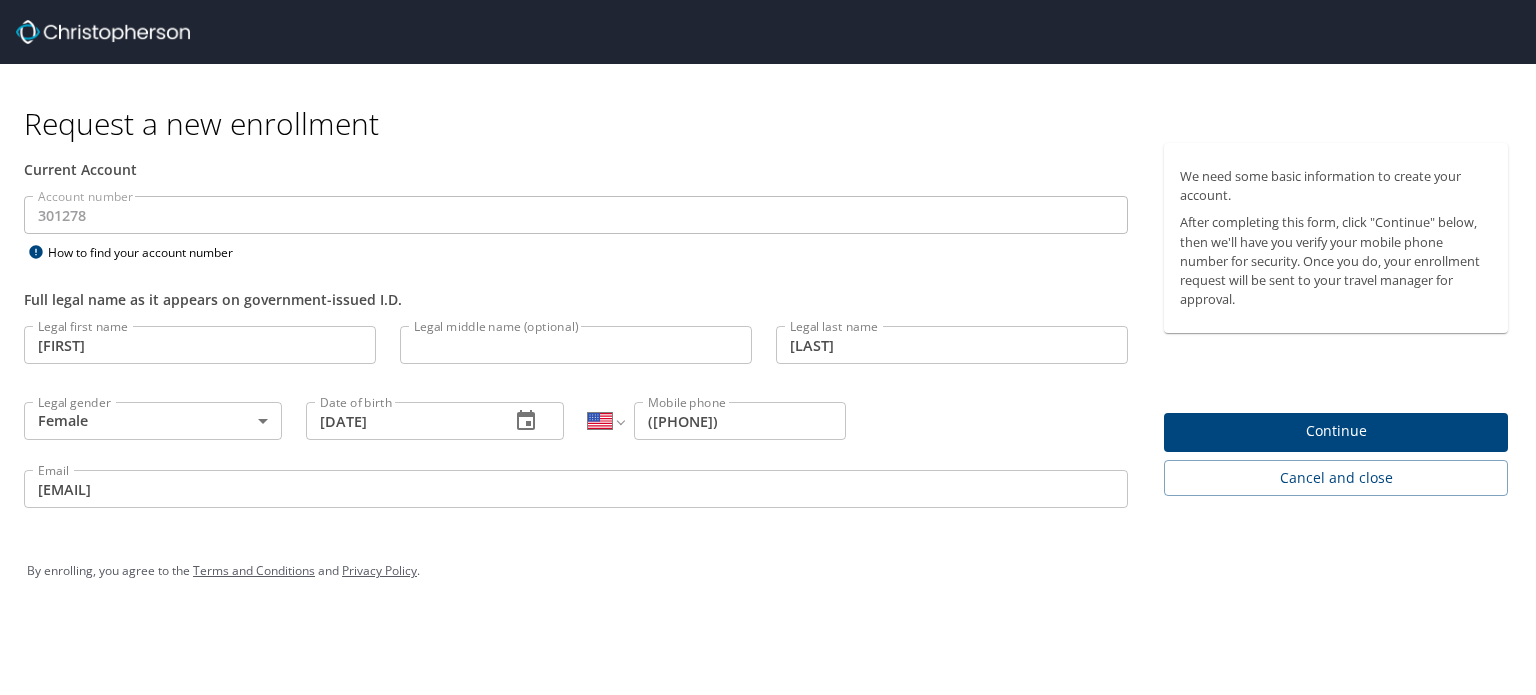 click on "Continue" at bounding box center (1336, 431) 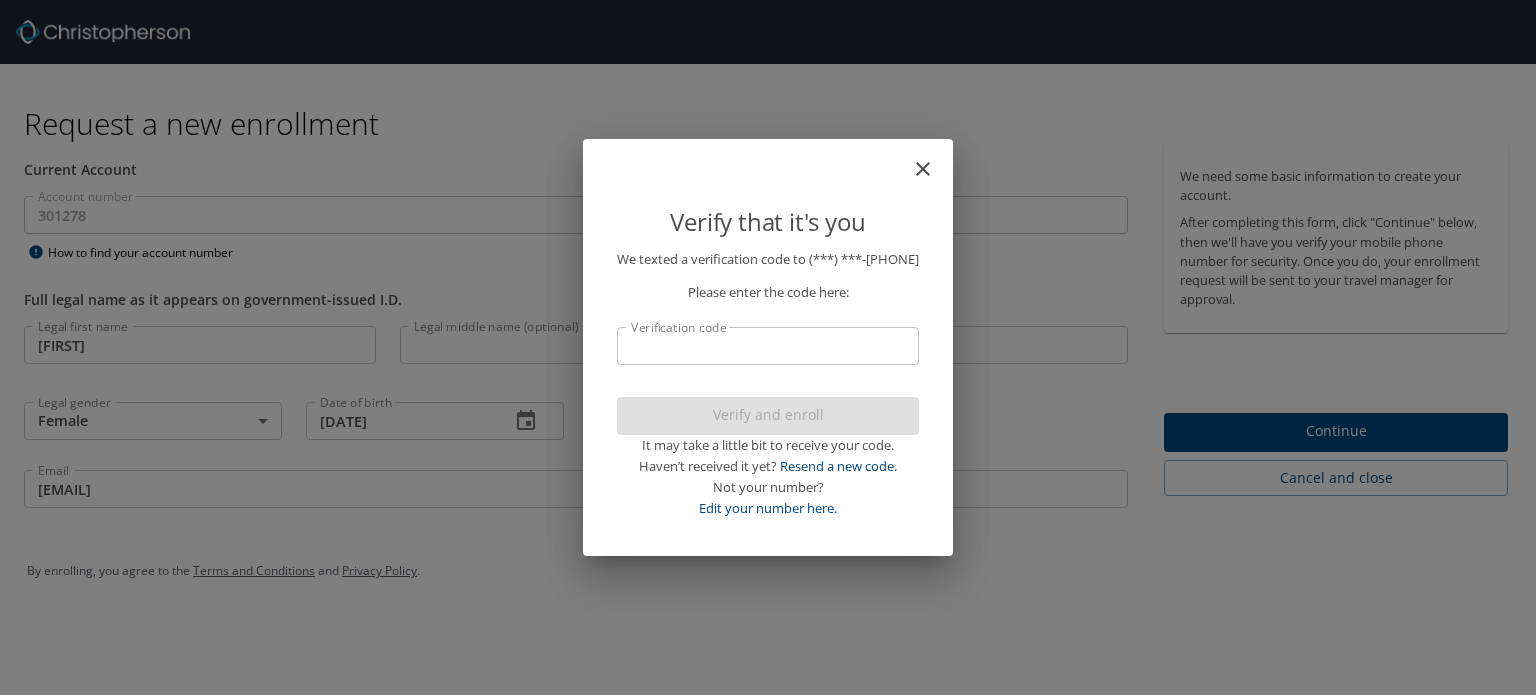 click on "Verification code" at bounding box center [768, 346] 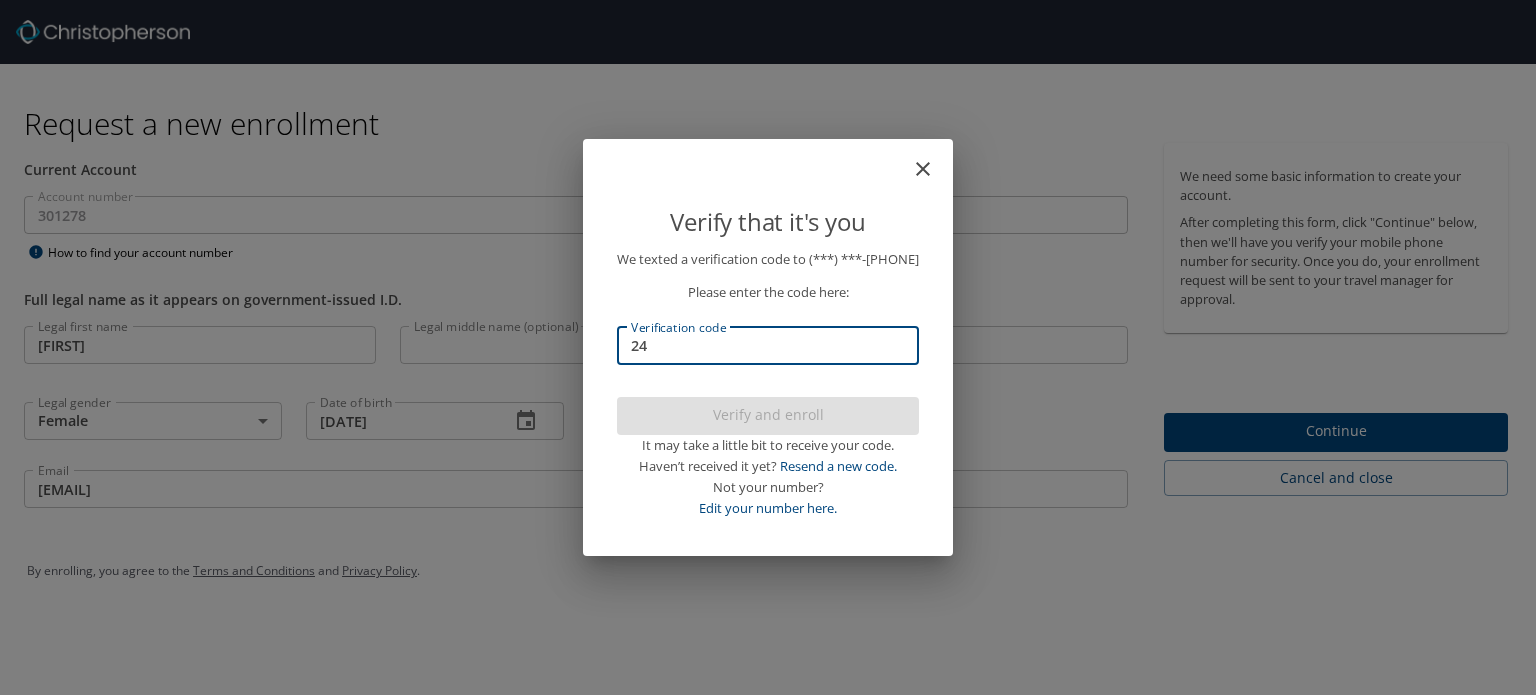 type on "2" 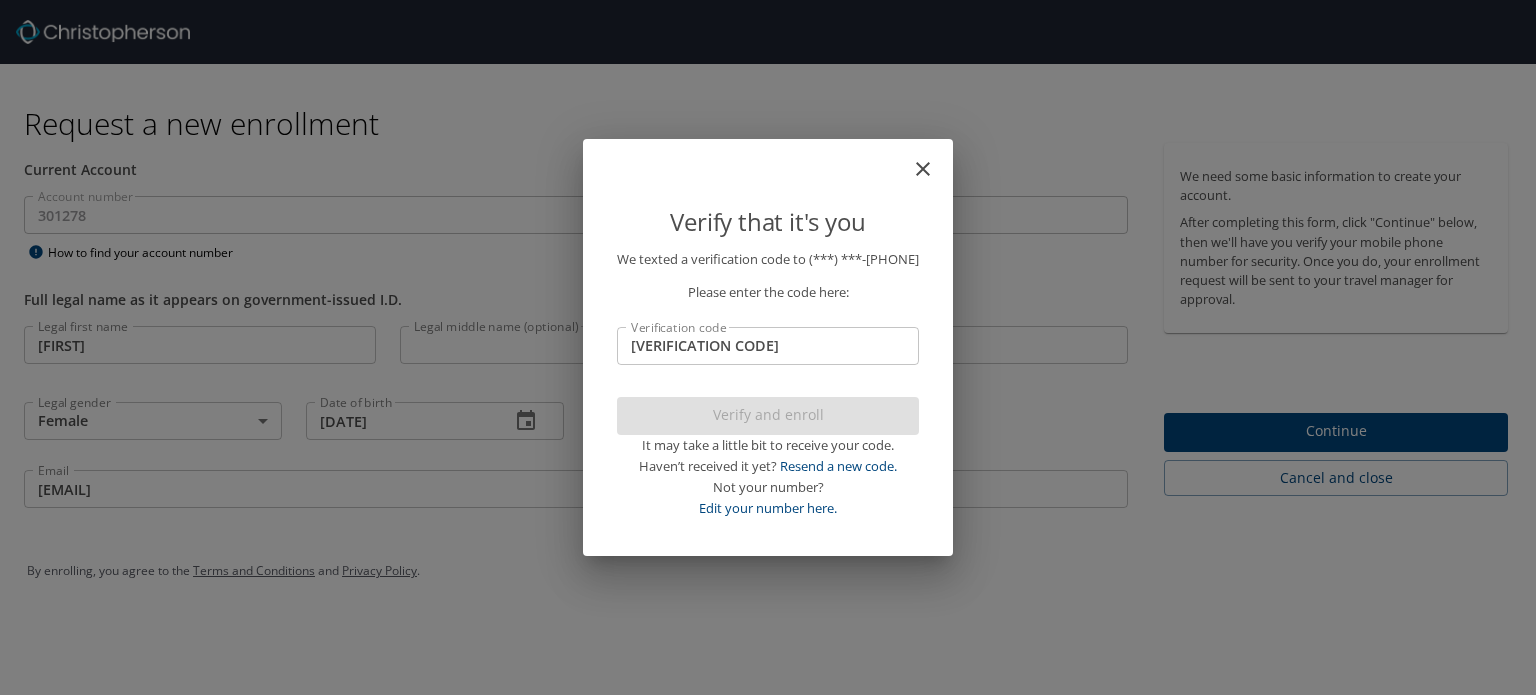 click on "We texted a verification code to [PHONE] Please enter the code here: Verification code [VERIFICATION CODE] Verification code Verify and enroll It may take a little bit to receive your code. Haven’t received it yet?   Resend a new code. Not your number? Edit your number here." at bounding box center (768, 383) 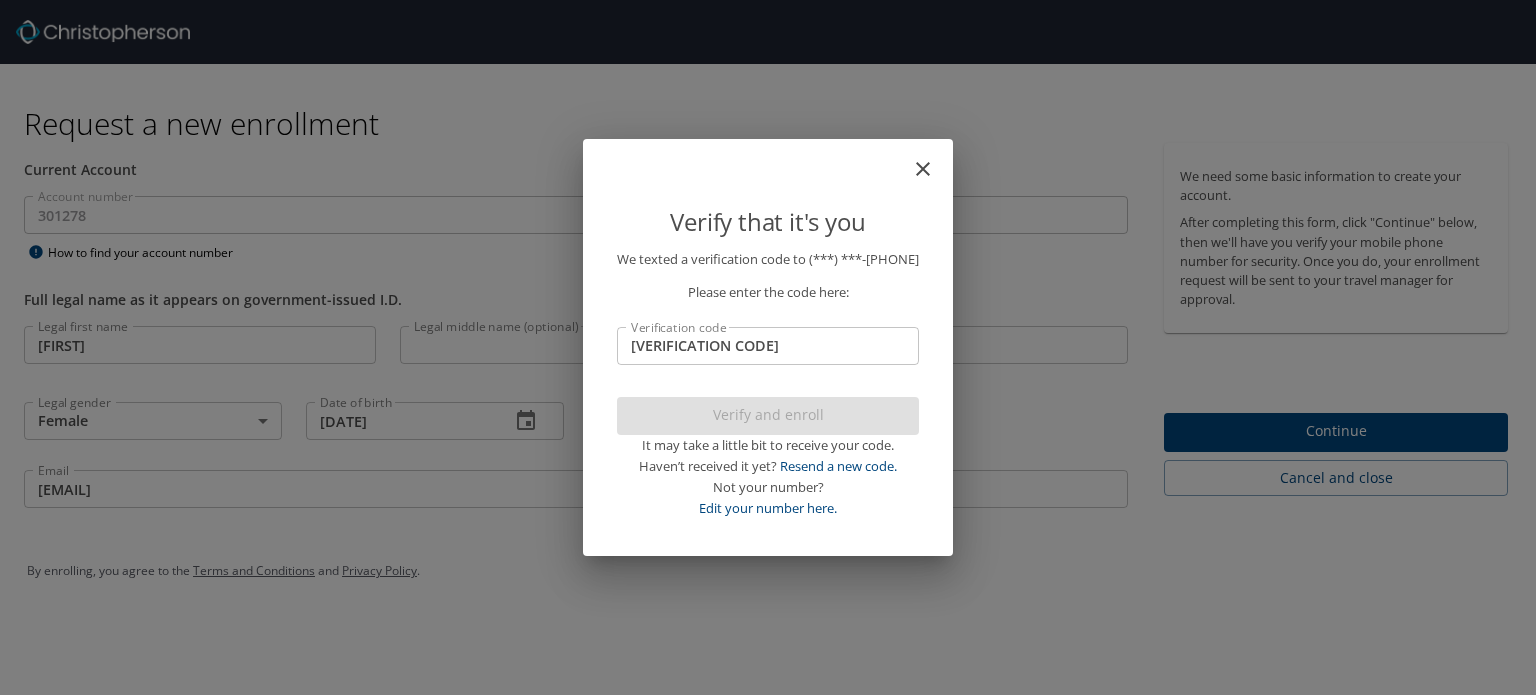 click on "We texted a verification code to [PHONE] Please enter the code here: Verification code [VERIFICATION CODE] Verification code Verify and enroll It may take a little bit to receive your code. Haven’t received it yet?   Resend a new code. Not your number? Edit your number here." at bounding box center [768, 383] 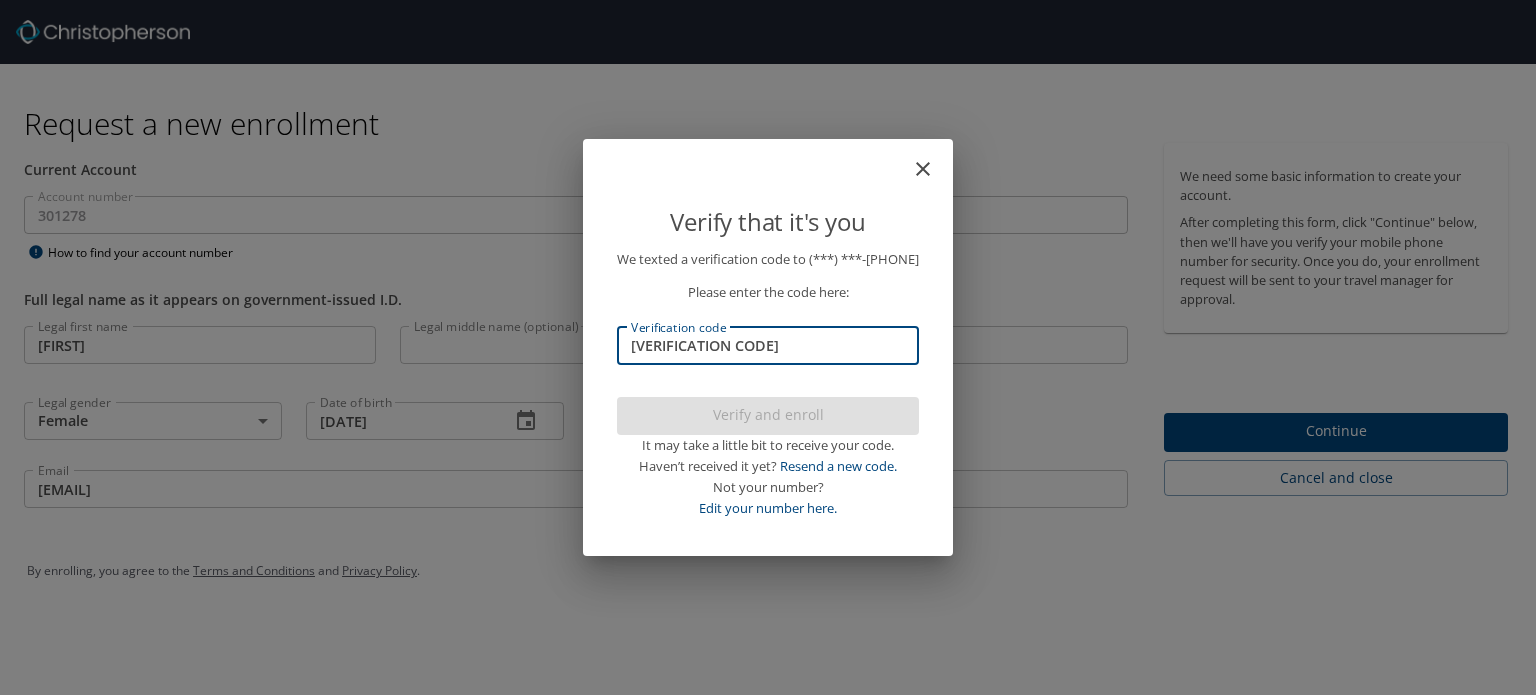 click on "[VERIFICATION CODE]" at bounding box center [768, 346] 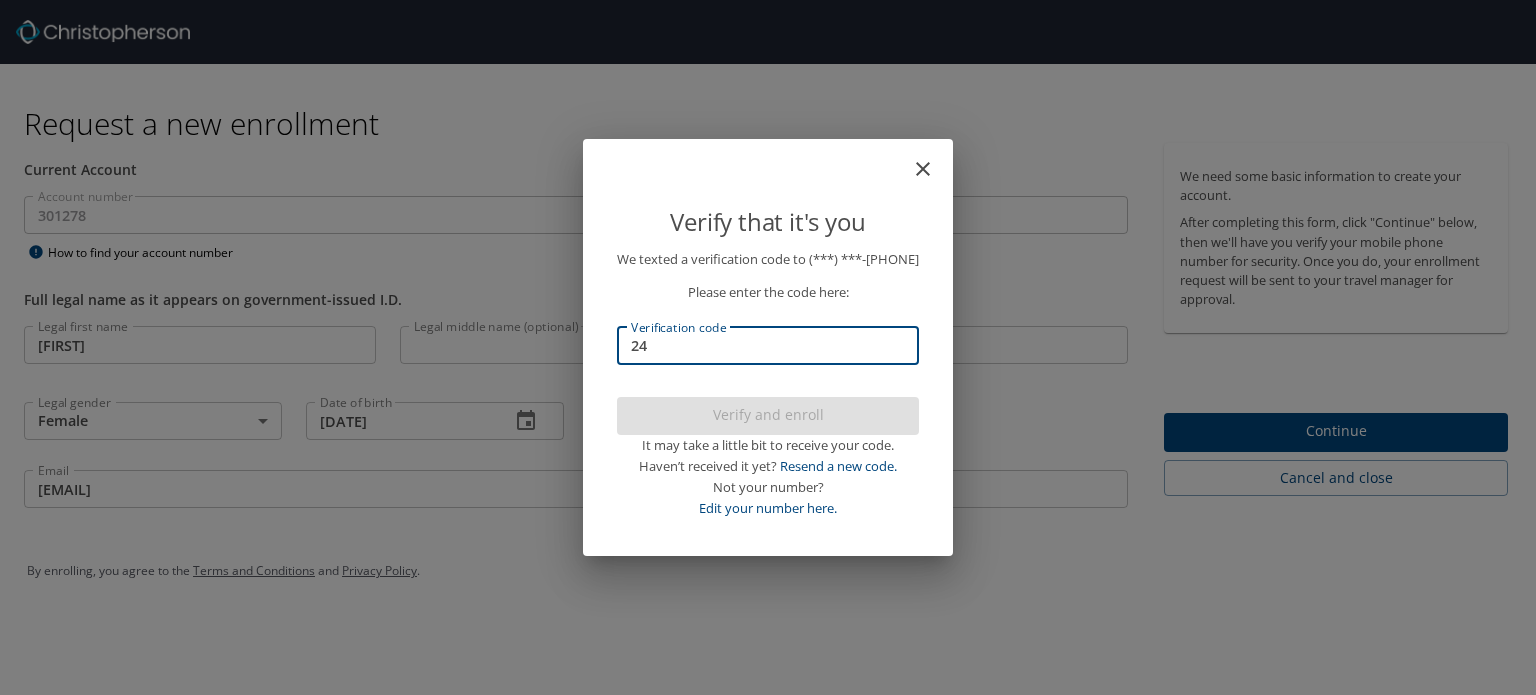 type on "2" 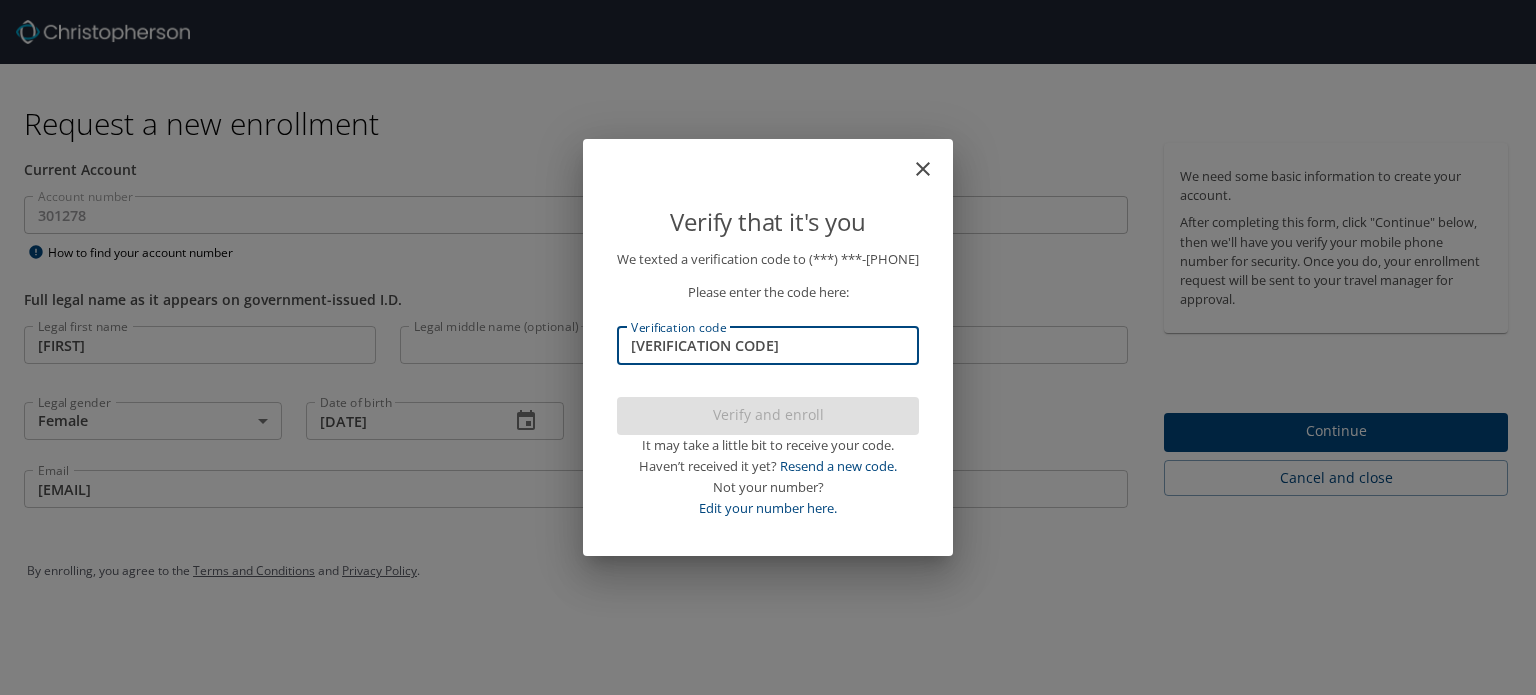 type on "[VERIFICATION CODE]" 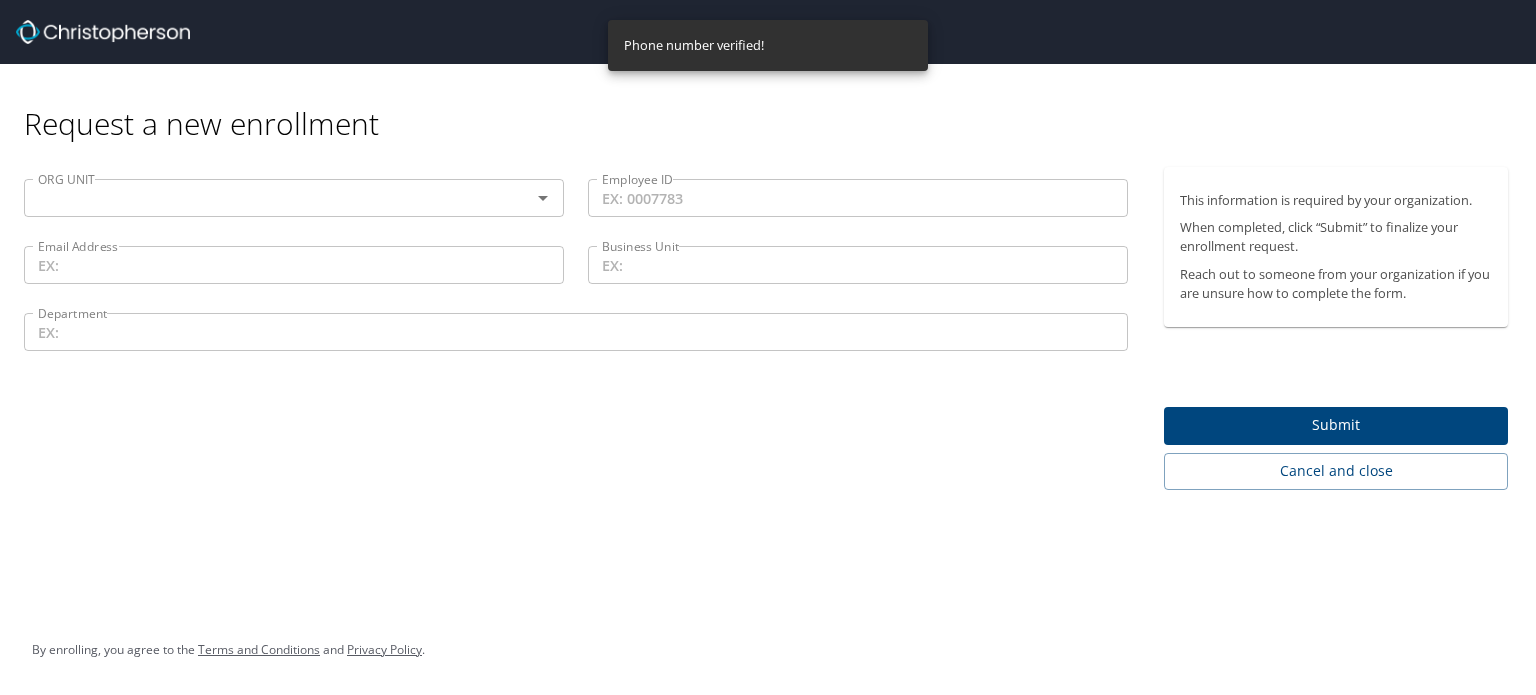 click at bounding box center [264, 198] 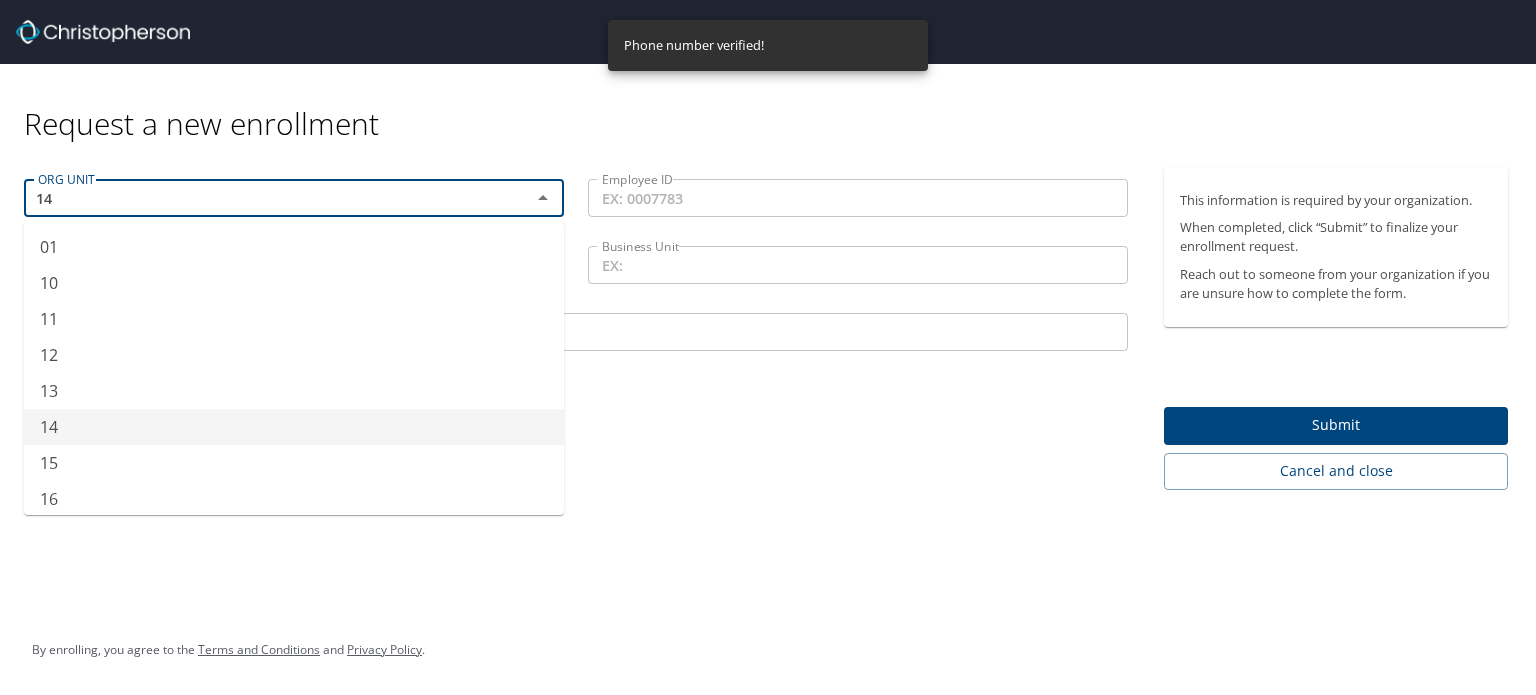 click on "ORG UNIT   14 ORG UNIT     Employee ID   Employee ID     Email Address   Email Address     Business Unit   Business Unit     Department   Department" at bounding box center (576, 328) 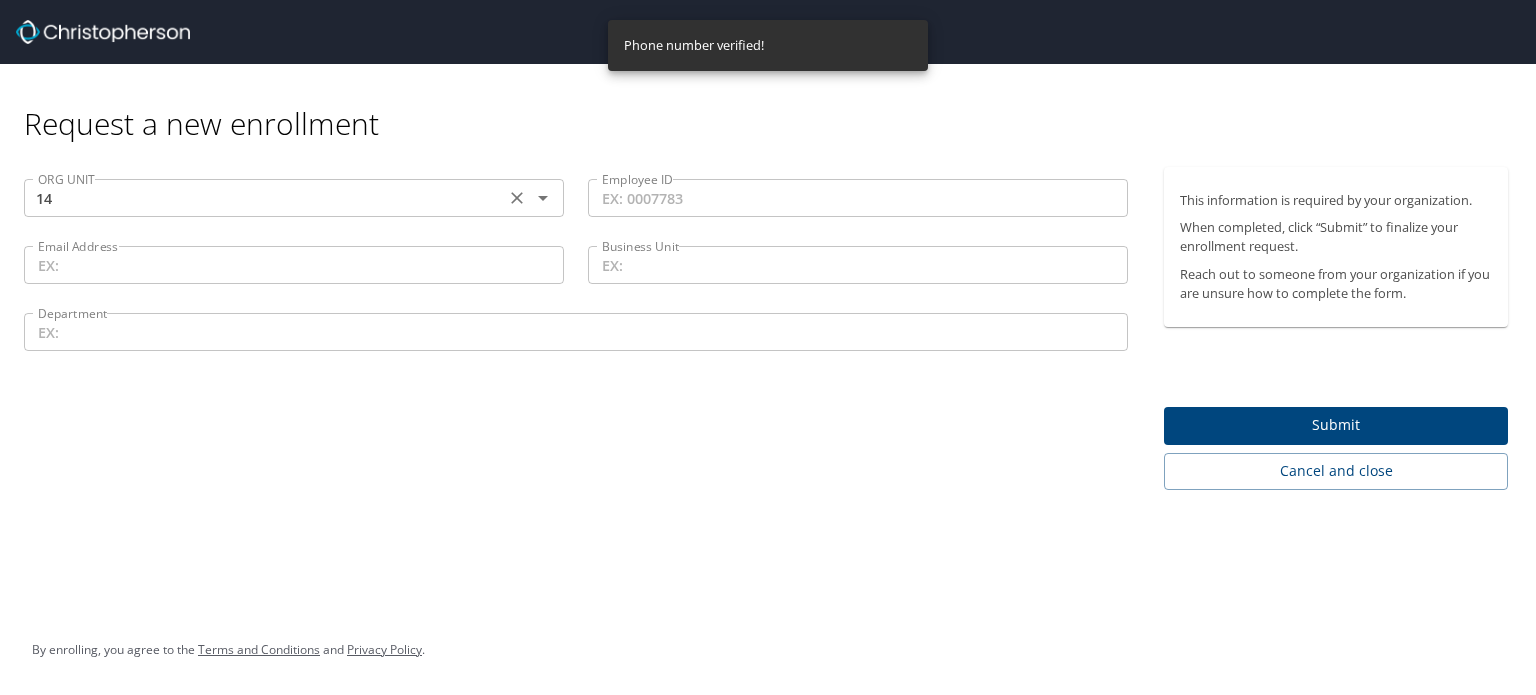 click on "14" at bounding box center [264, 198] 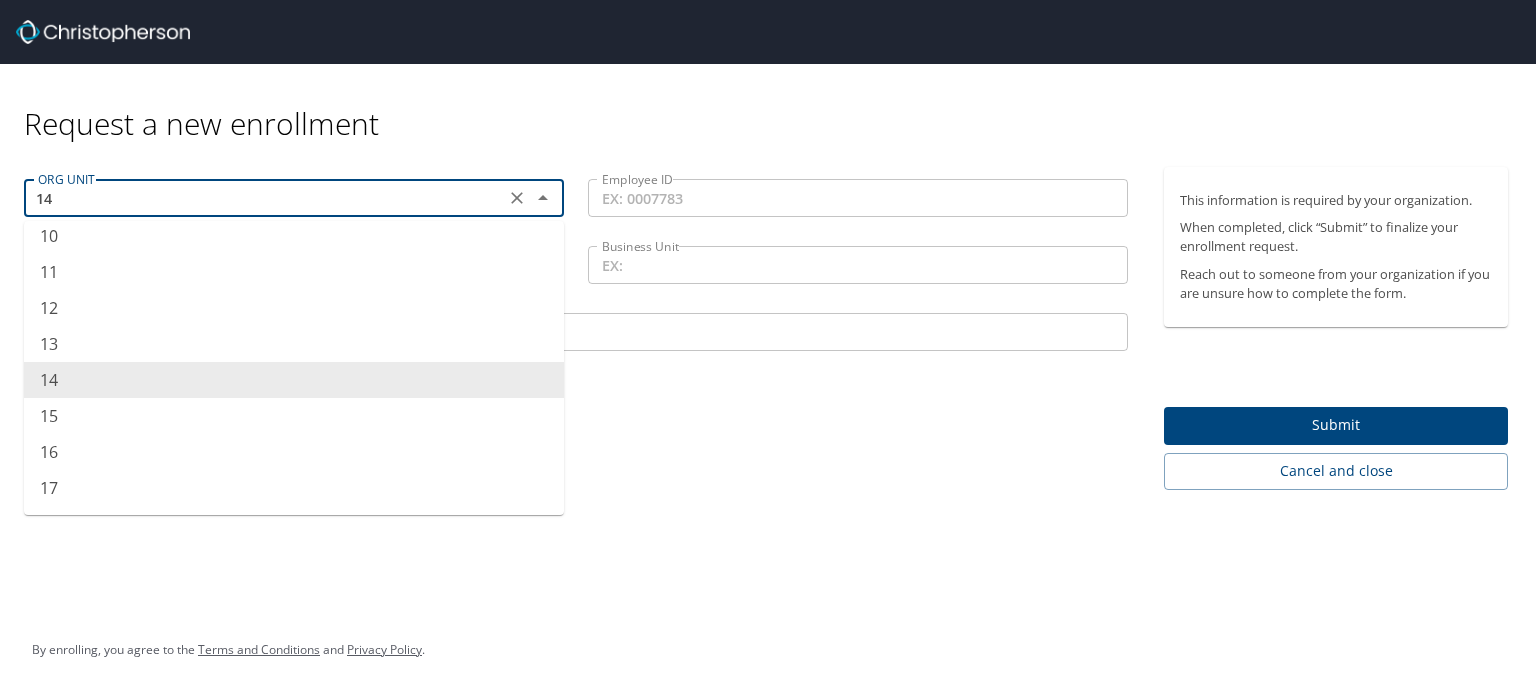 scroll, scrollTop: 0, scrollLeft: 0, axis: both 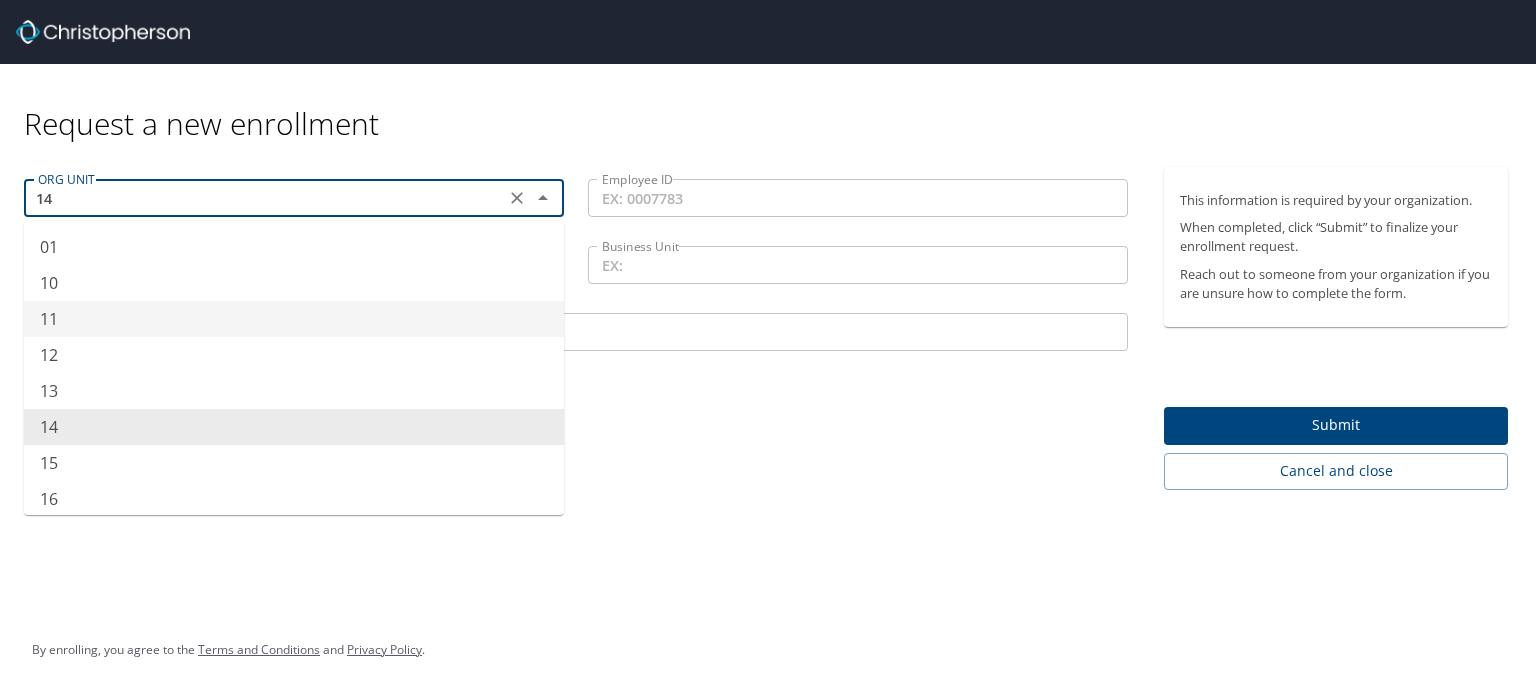 type on "11" 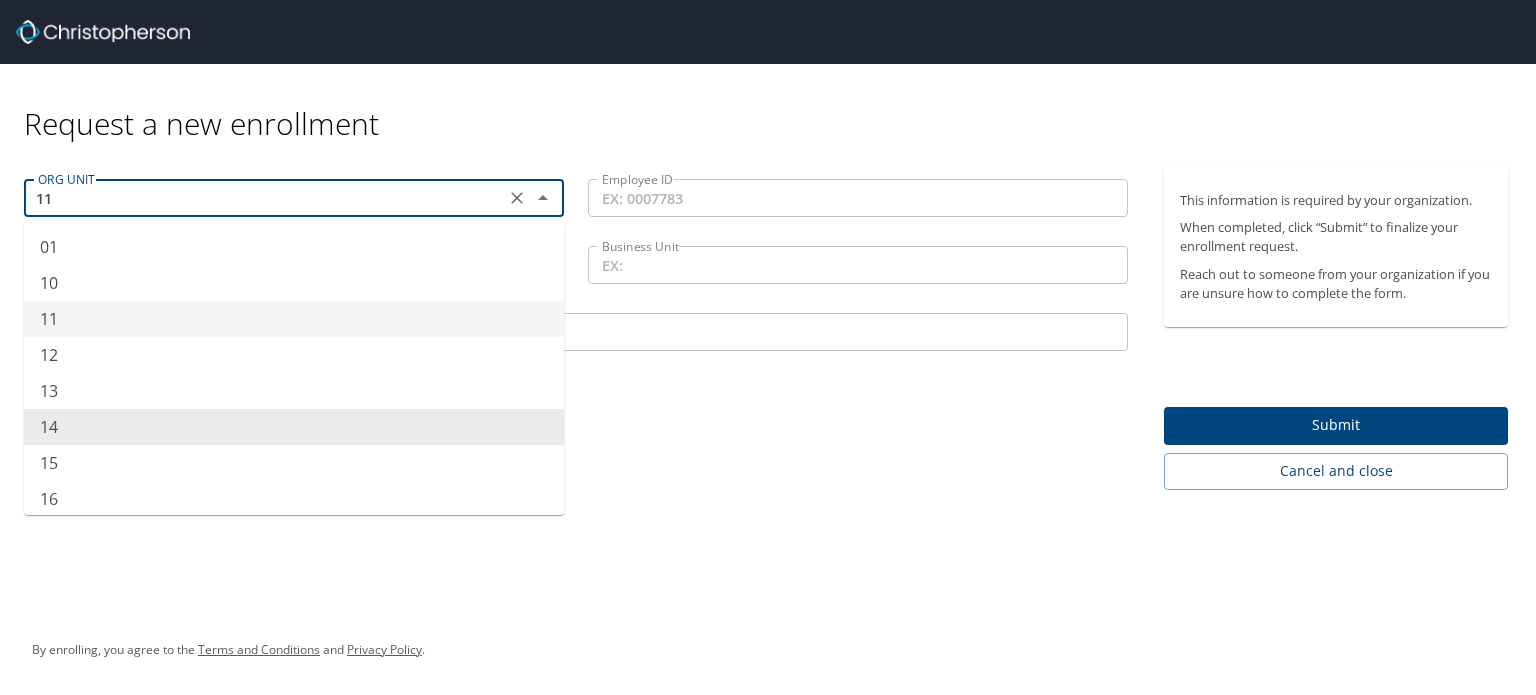 click on "Request a new enrollment ORG UNIT   11 ORG UNIT     ORG UNIT     Employee ID   Employee ID     Email Address   Email Address     Business Unit   Business Unit     Department   Department   This information is required by your organization. When completed, click “Submit” to finalize your enrollment request. Reach out to someone from your organization if you are unsure how to complete the form. Submit Cancel and close By enrolling, you agree to the   Terms and Conditions   and   Privacy Policy ." at bounding box center (768, 347) 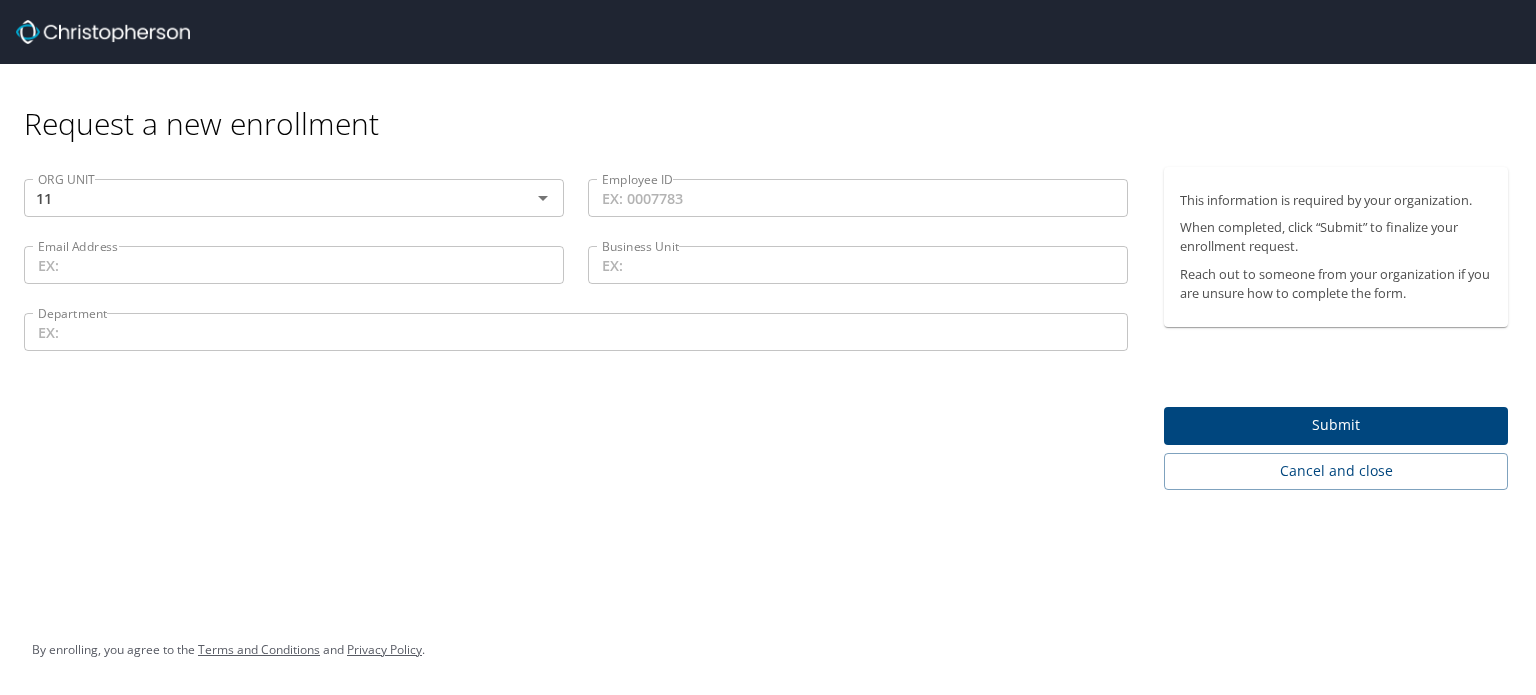 click on "Employee ID" at bounding box center (858, 198) 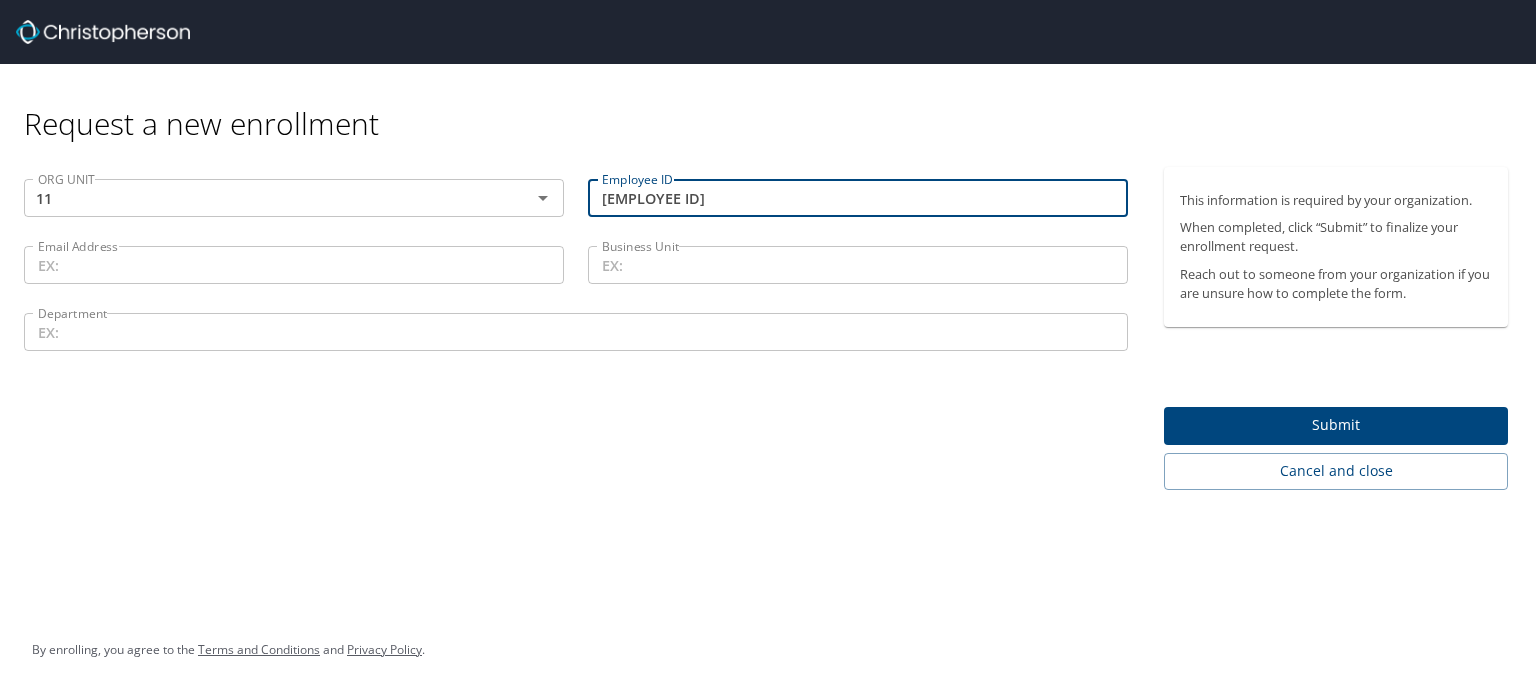 type on "[EMPLOYEE ID]" 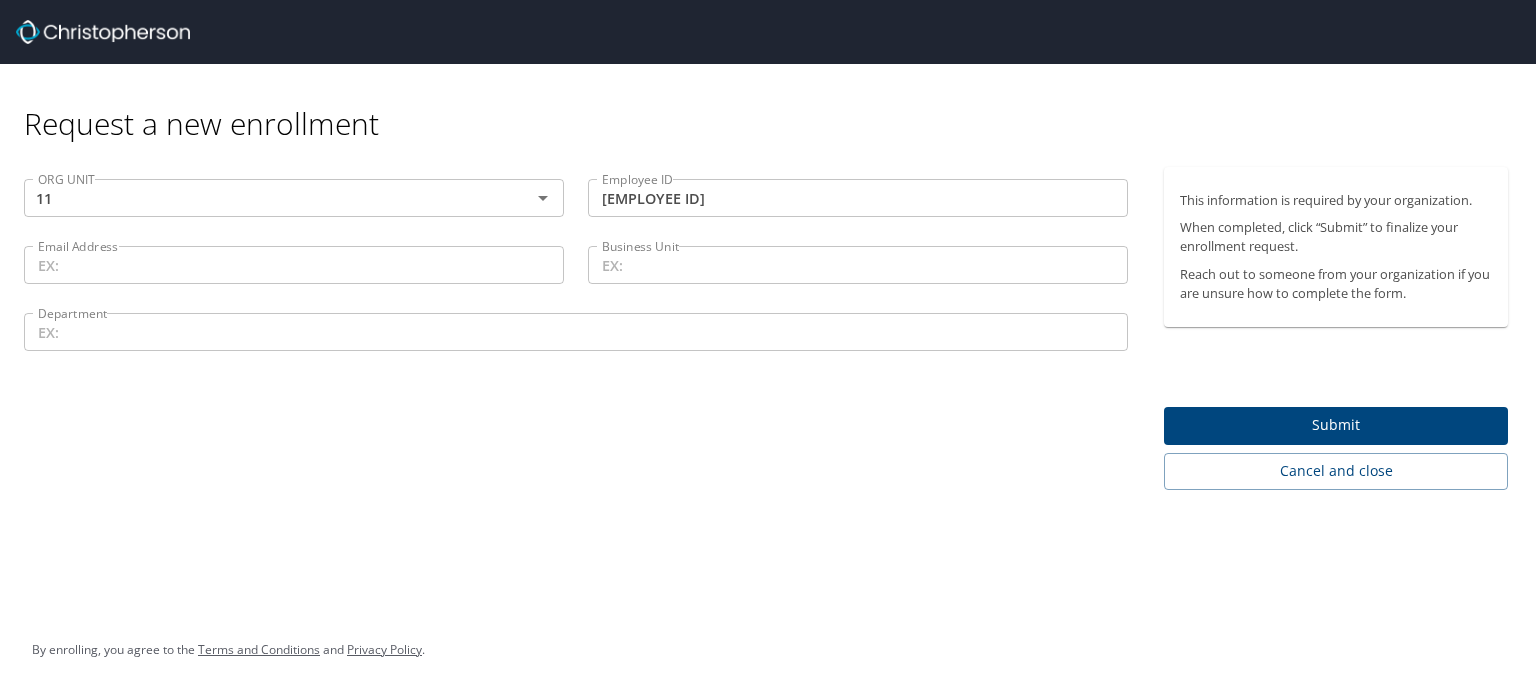 drag, startPoint x: 557, startPoint y: 479, endPoint x: 287, endPoint y: 253, distance: 352.10226 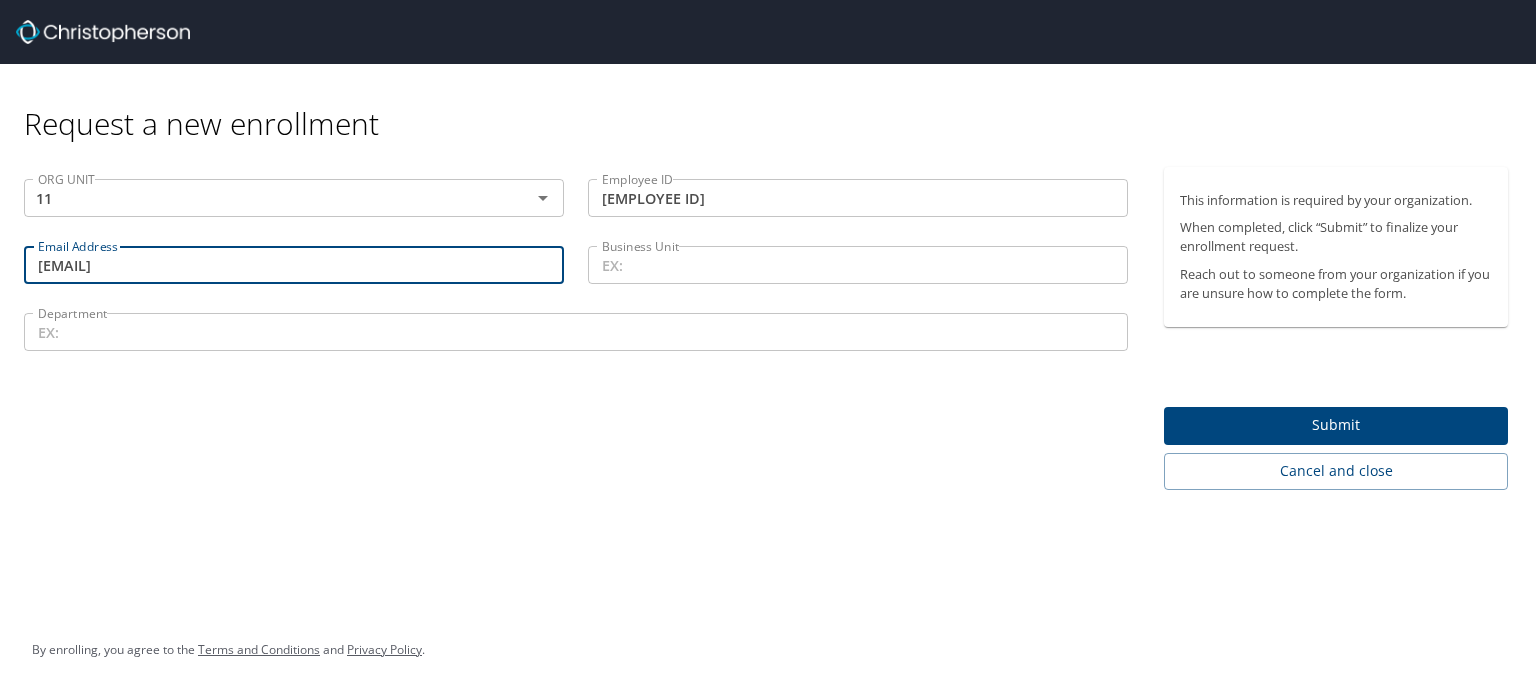 type on "[EMAIL]" 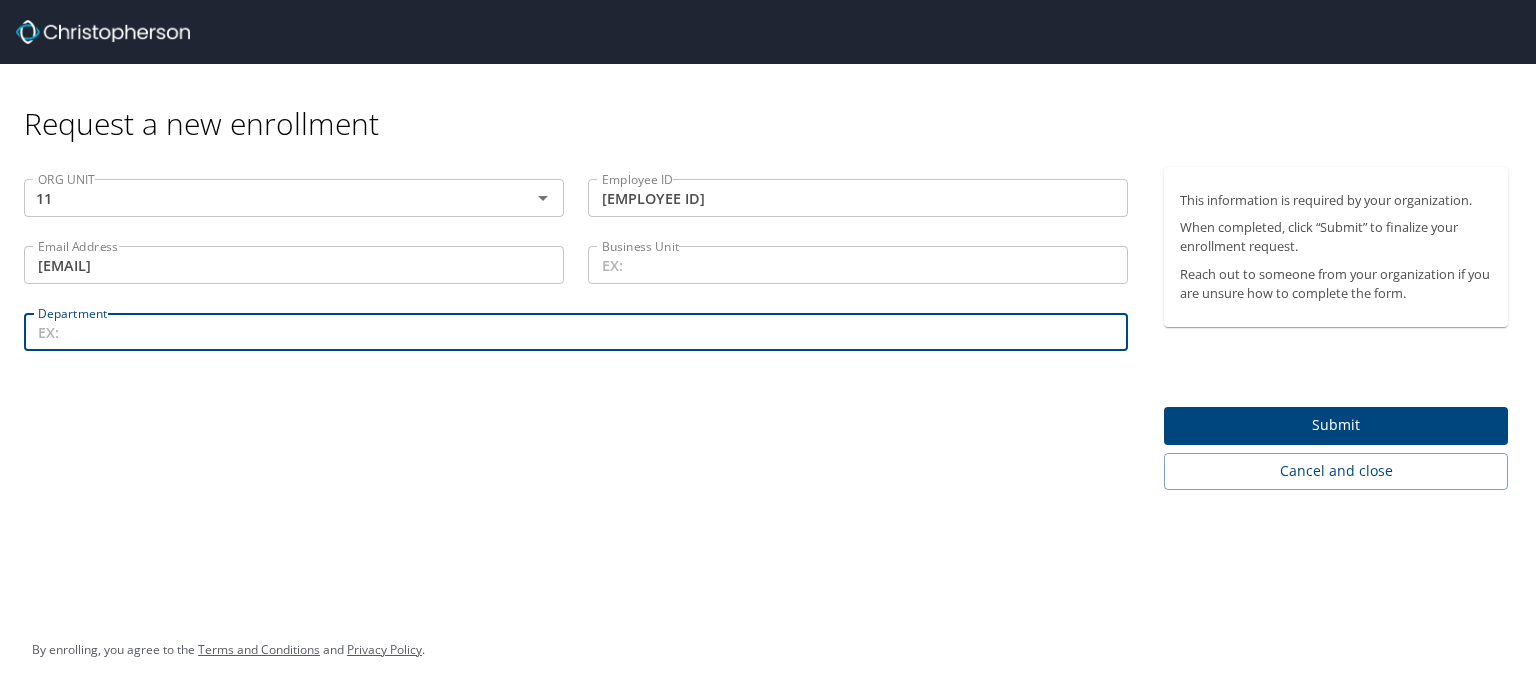 click on "Submit" at bounding box center [1336, 425] 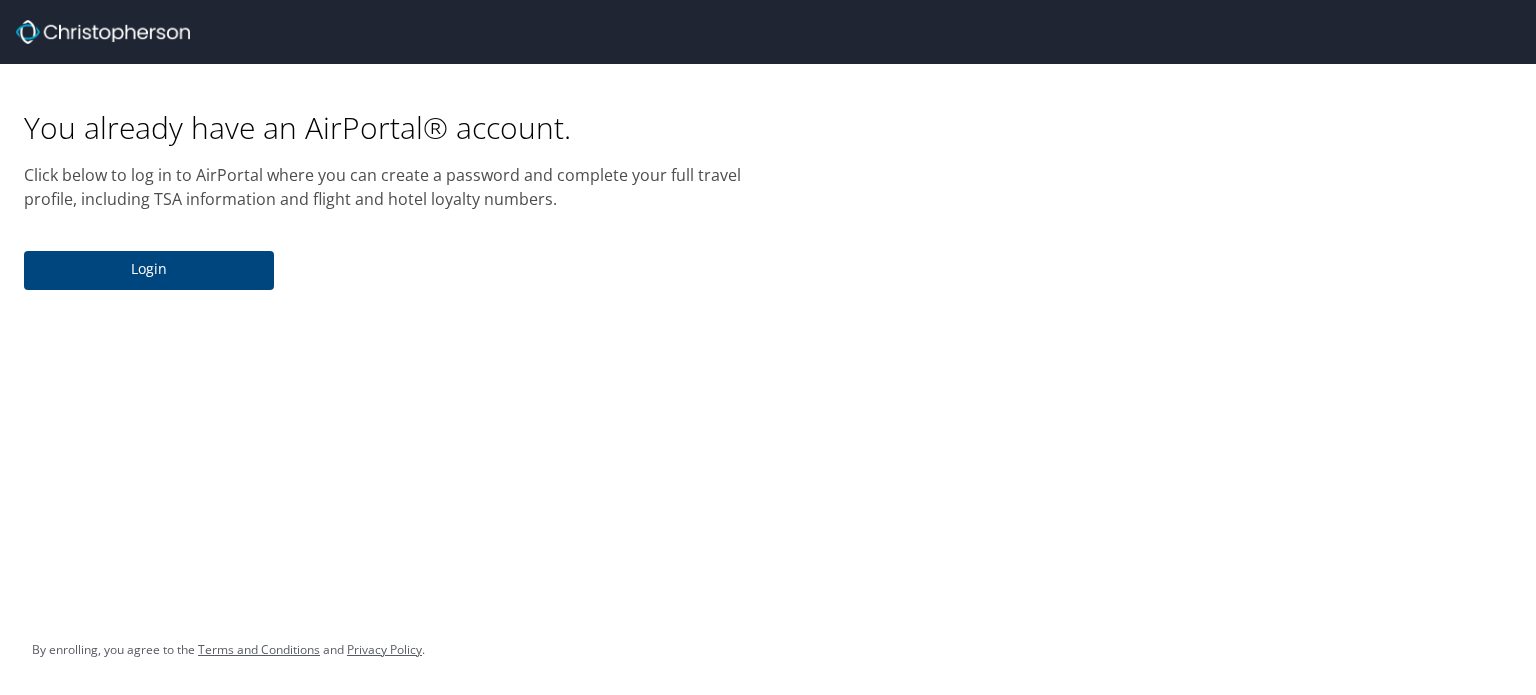 click on "Login" at bounding box center (149, 269) 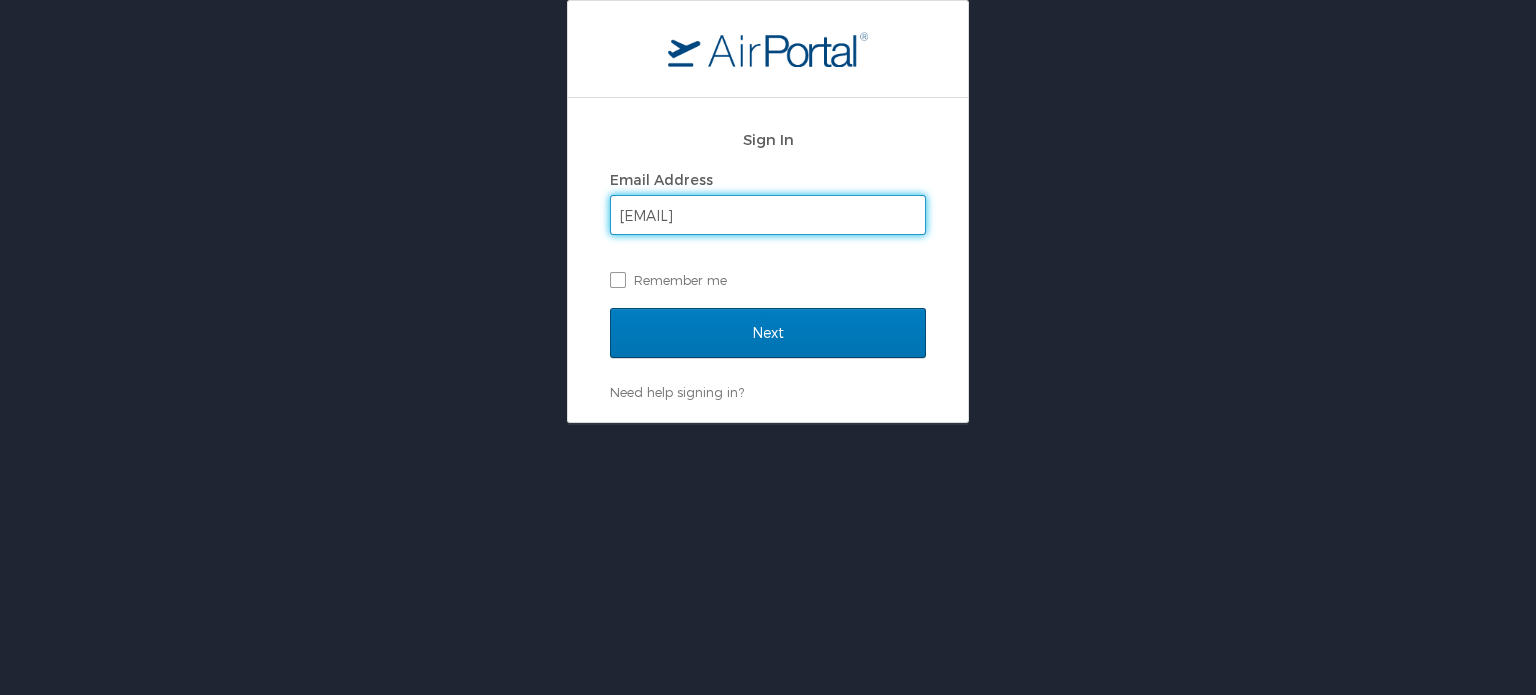 drag, startPoint x: 772, startPoint y: 216, endPoint x: 276, endPoint y: 206, distance: 496.1008 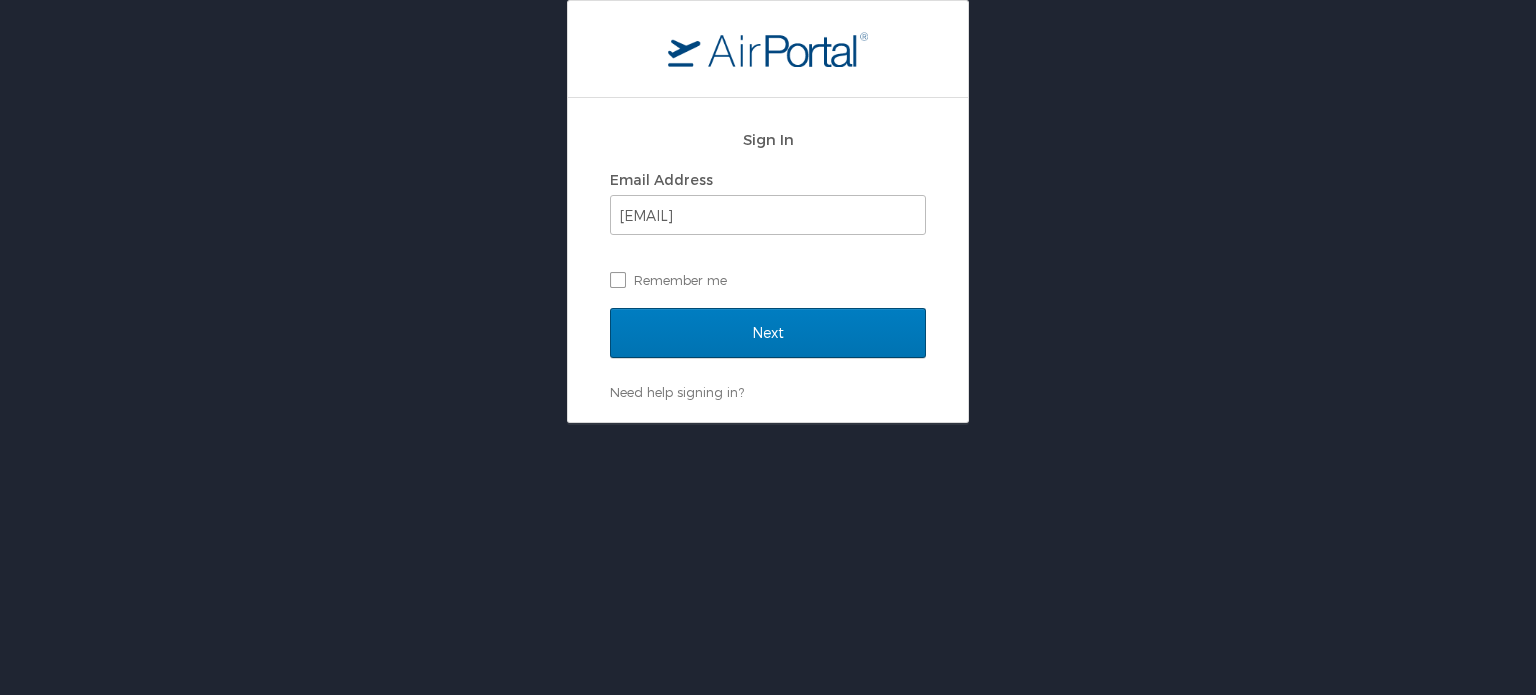 click on "Sign In Email Address  [EMAIL] Remember me Next Need help signing in? Forgot password? Help" at bounding box center [768, 211] 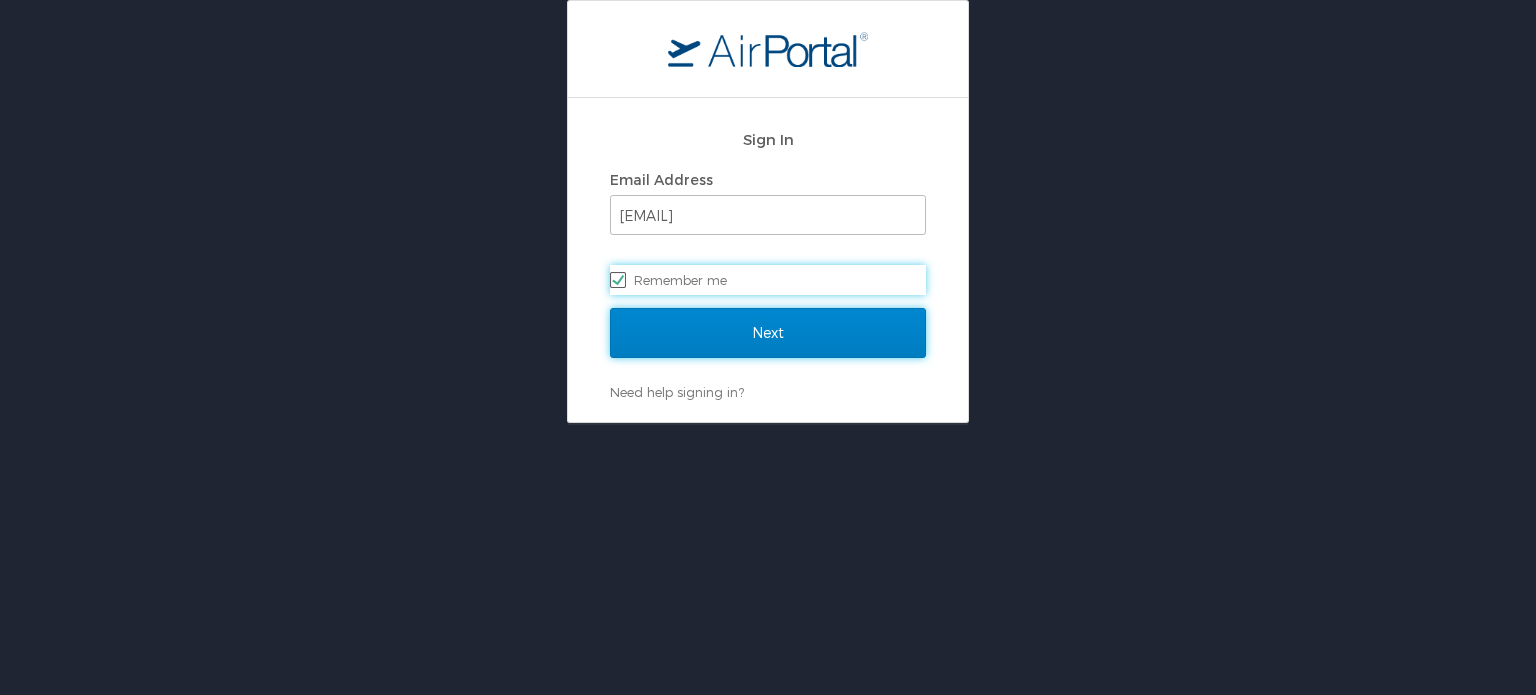 click on "Next" at bounding box center (768, 333) 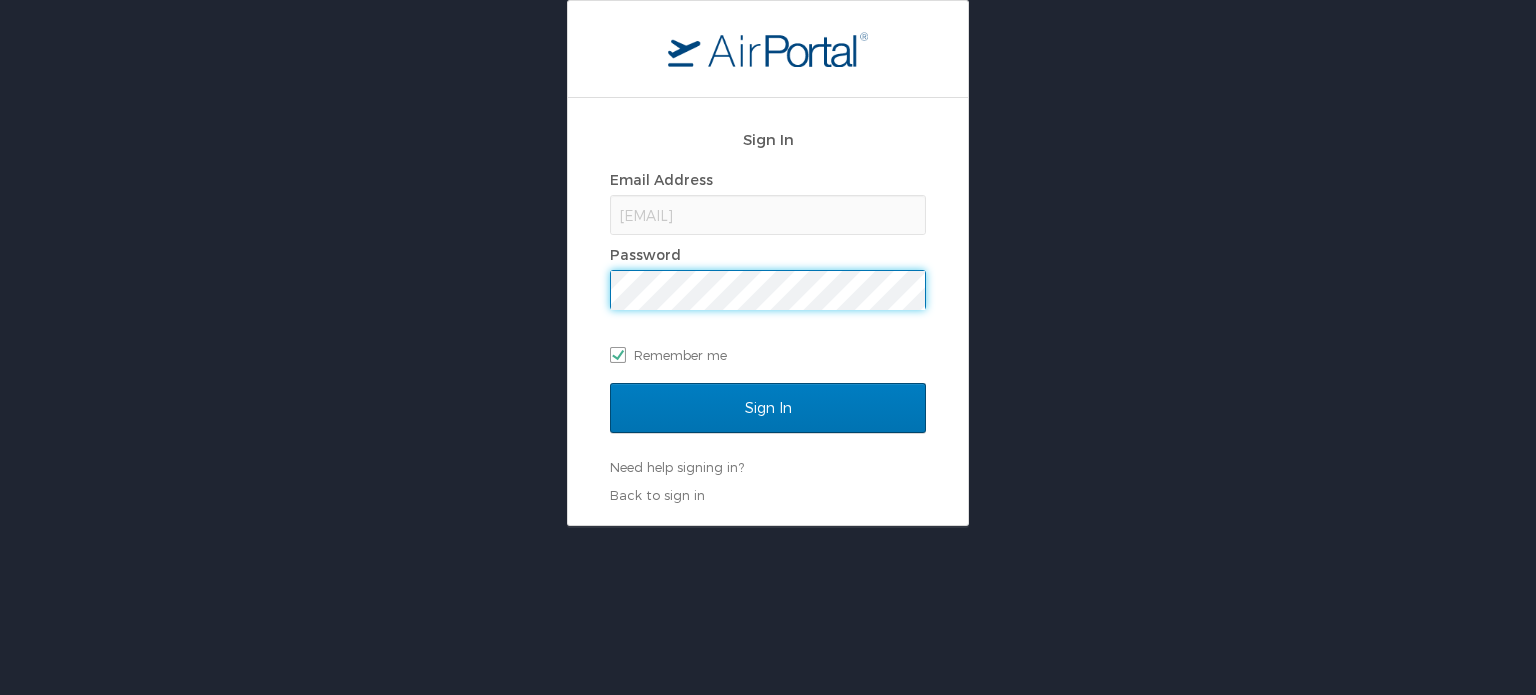 scroll, scrollTop: 0, scrollLeft: 0, axis: both 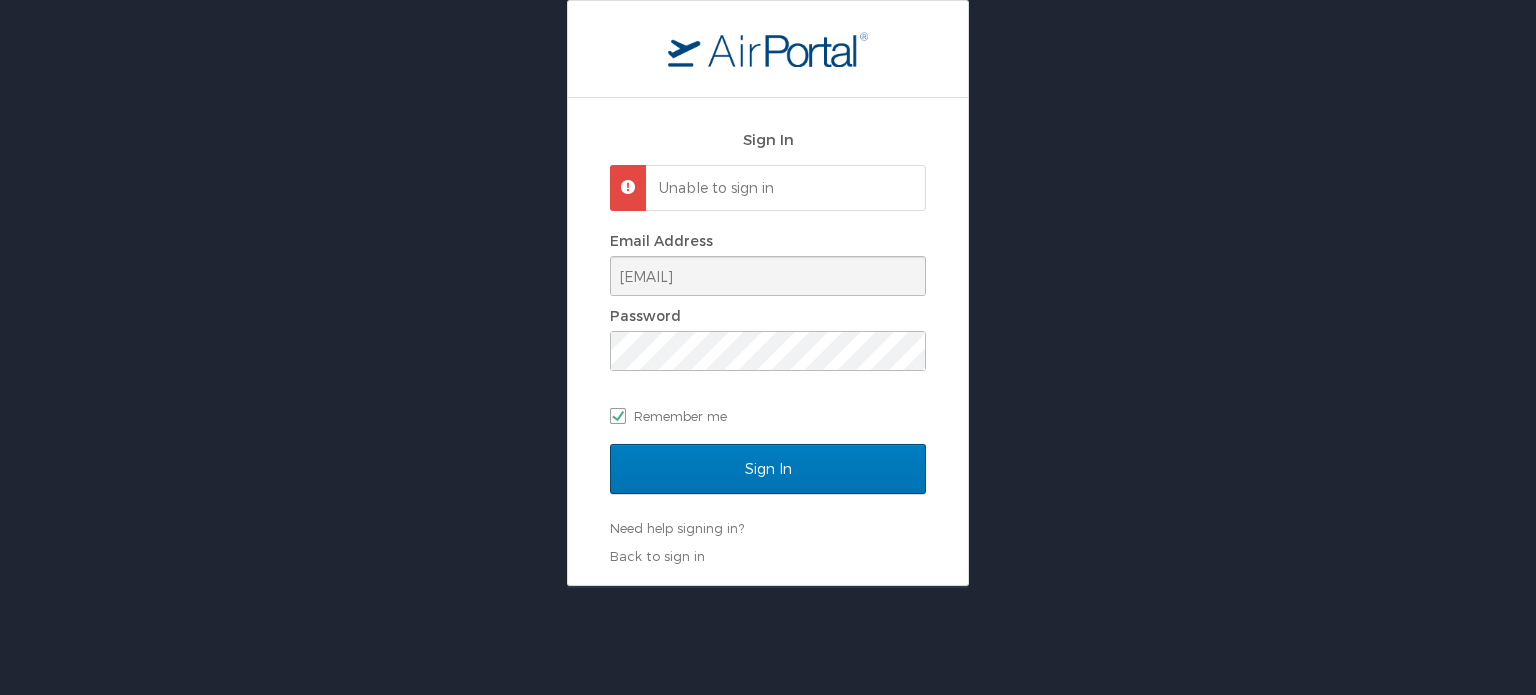 click on "Sign In Unable to sign in Email Address  [EMAIL] Password  Remember me Sign In Need help signing in? Forgot password? Help Back to sign in" at bounding box center (768, 293) 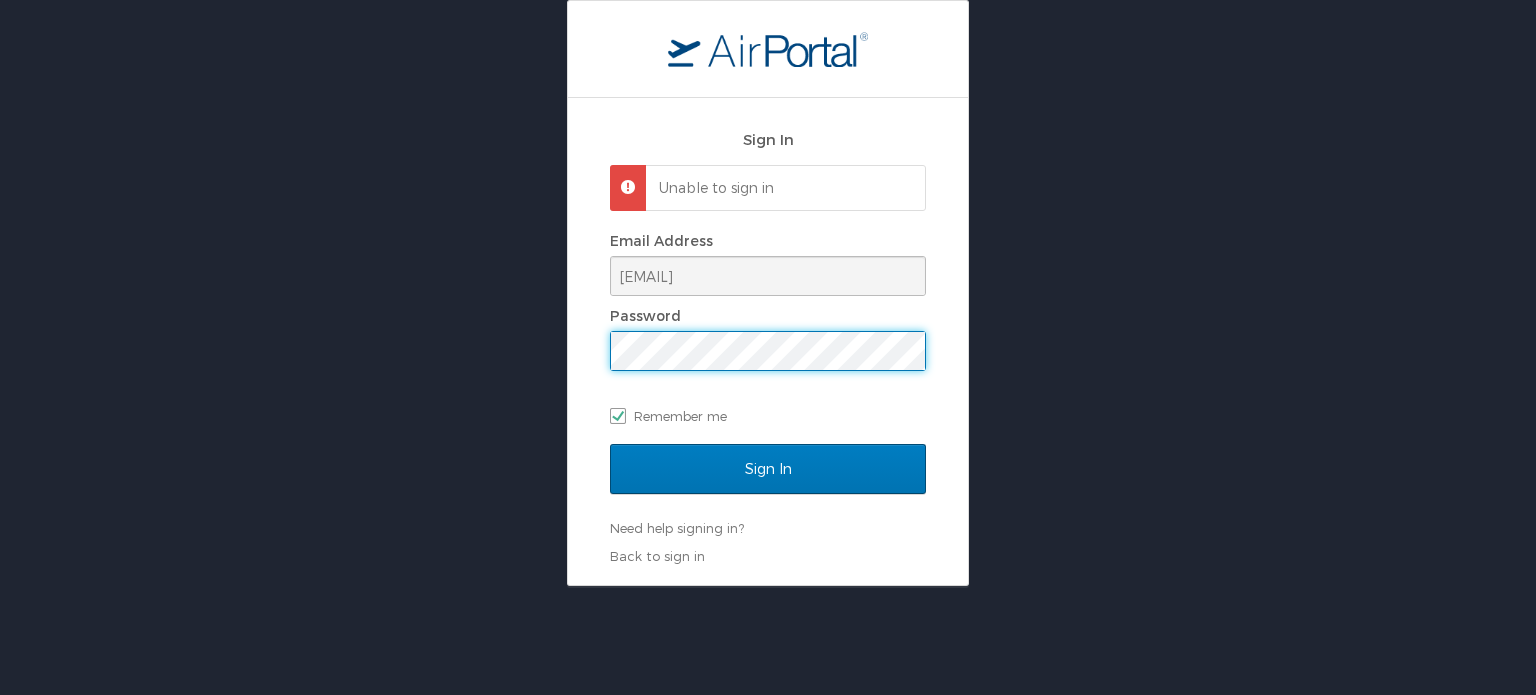 click on "Sign In" at bounding box center (768, 469) 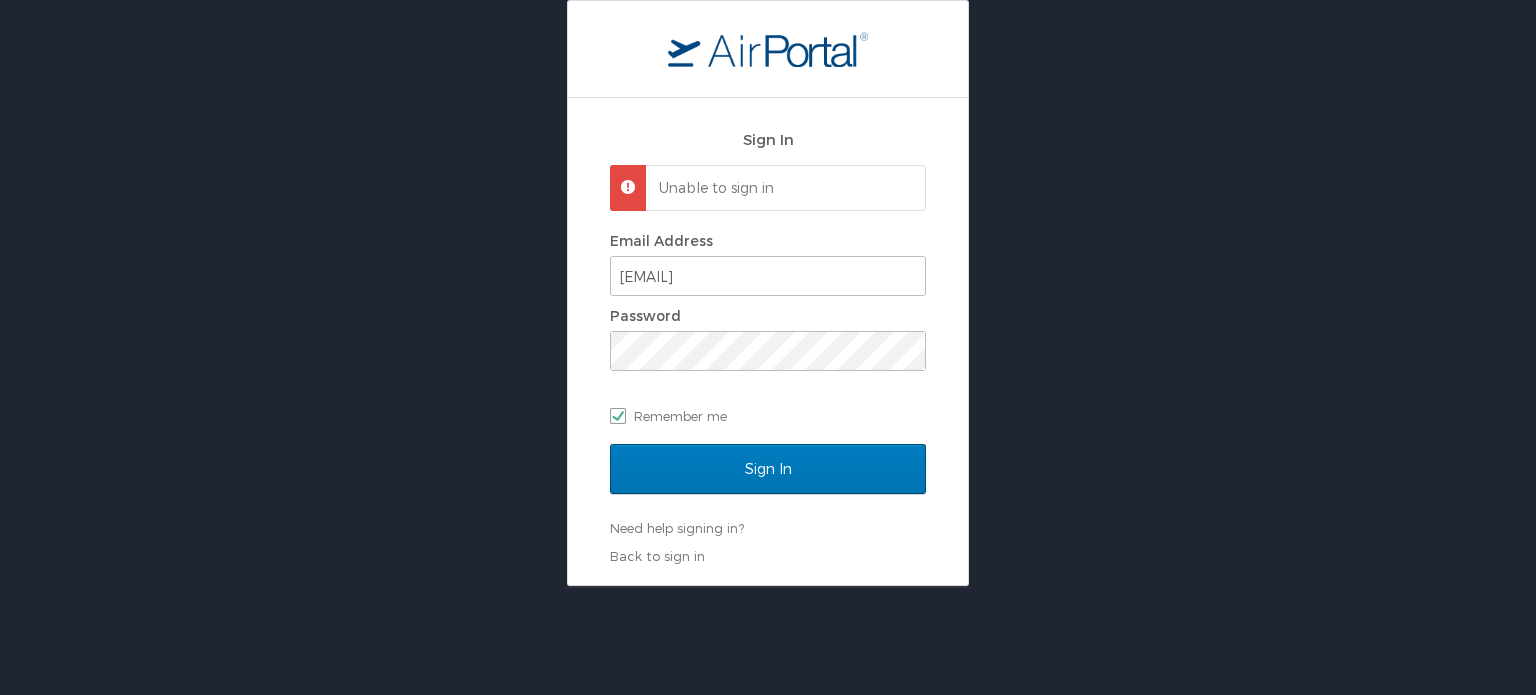 click on "Email Address  [EMAIL] Password  Remember me" at bounding box center [768, 328] 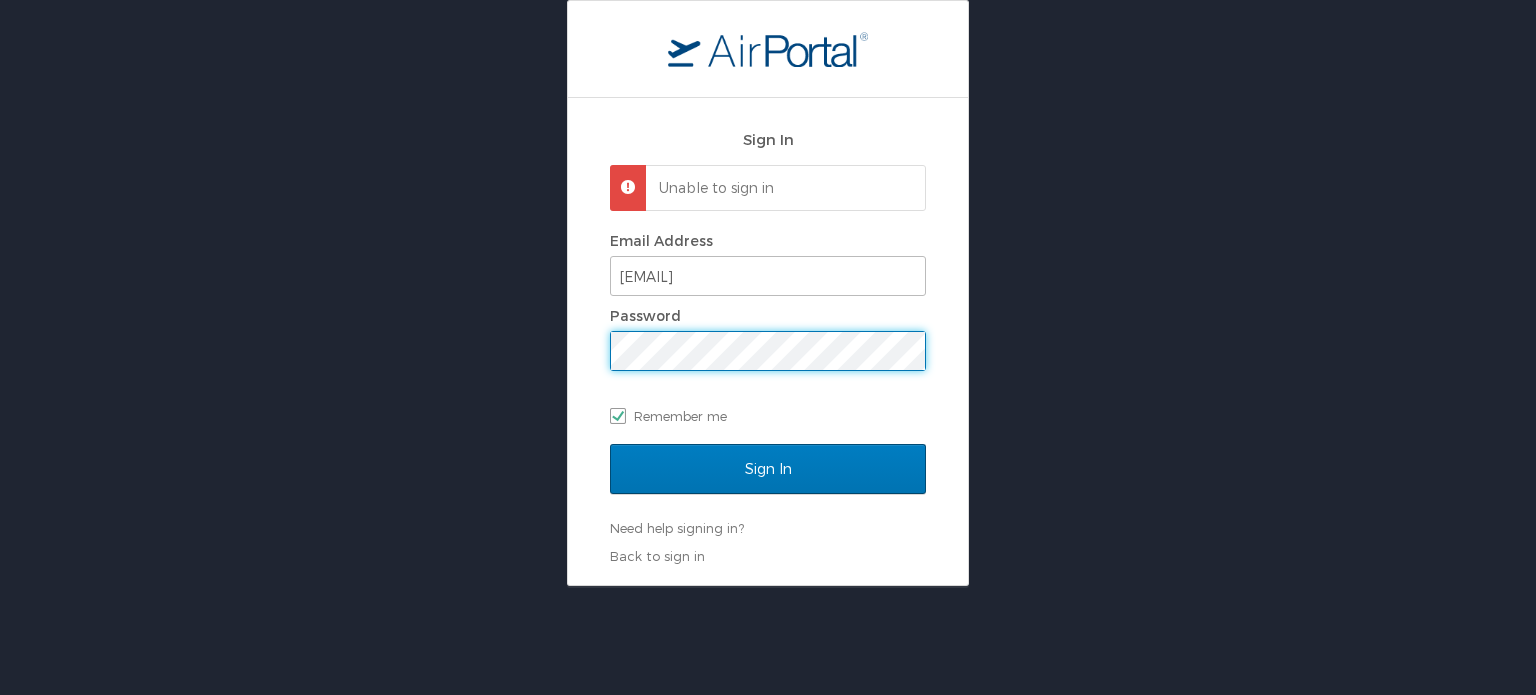 click on "Sign In Unable to sign in Email Address  [EMAIL] Password  Remember me Sign In Need help signing in? Forgot password? Help Back to sign in" at bounding box center [768, 293] 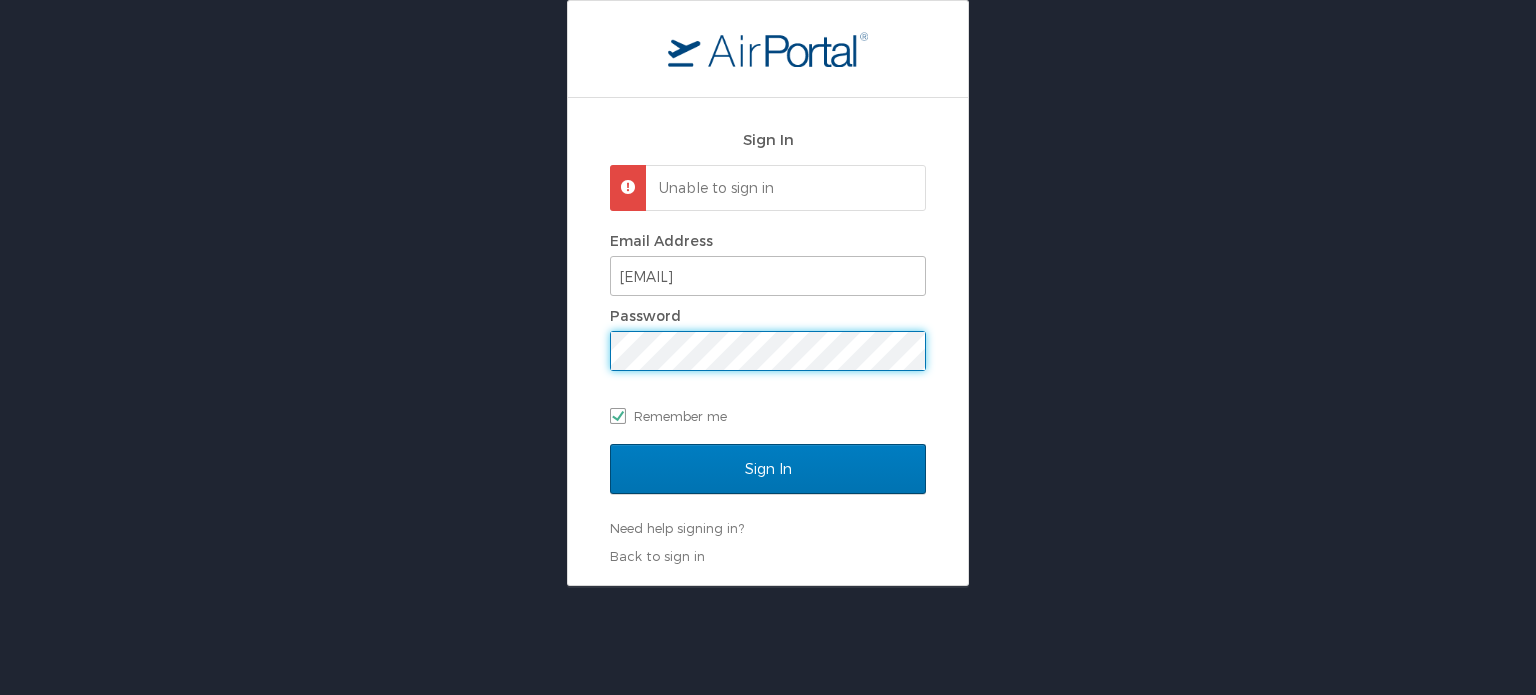 click on "Sign In" at bounding box center [768, 469] 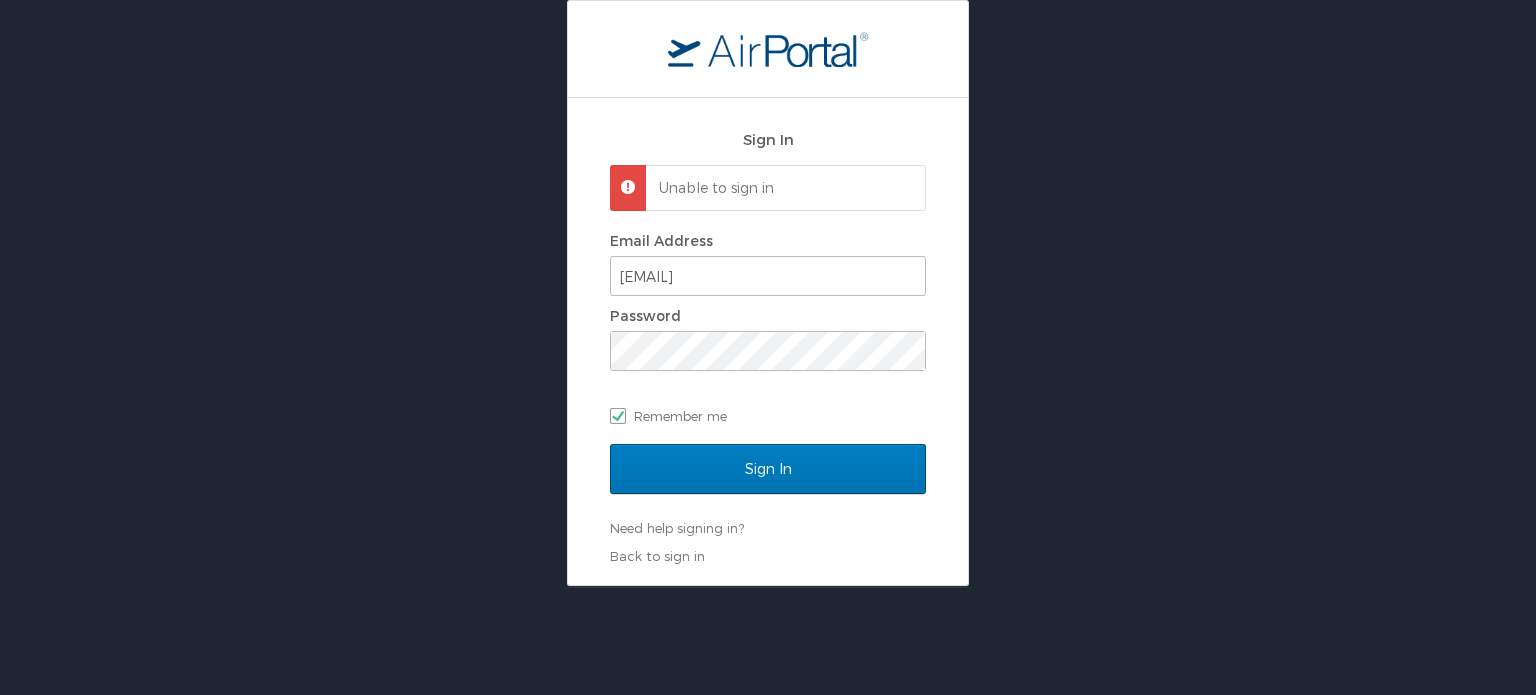 click on "Back to sign in" at bounding box center (768, 556) 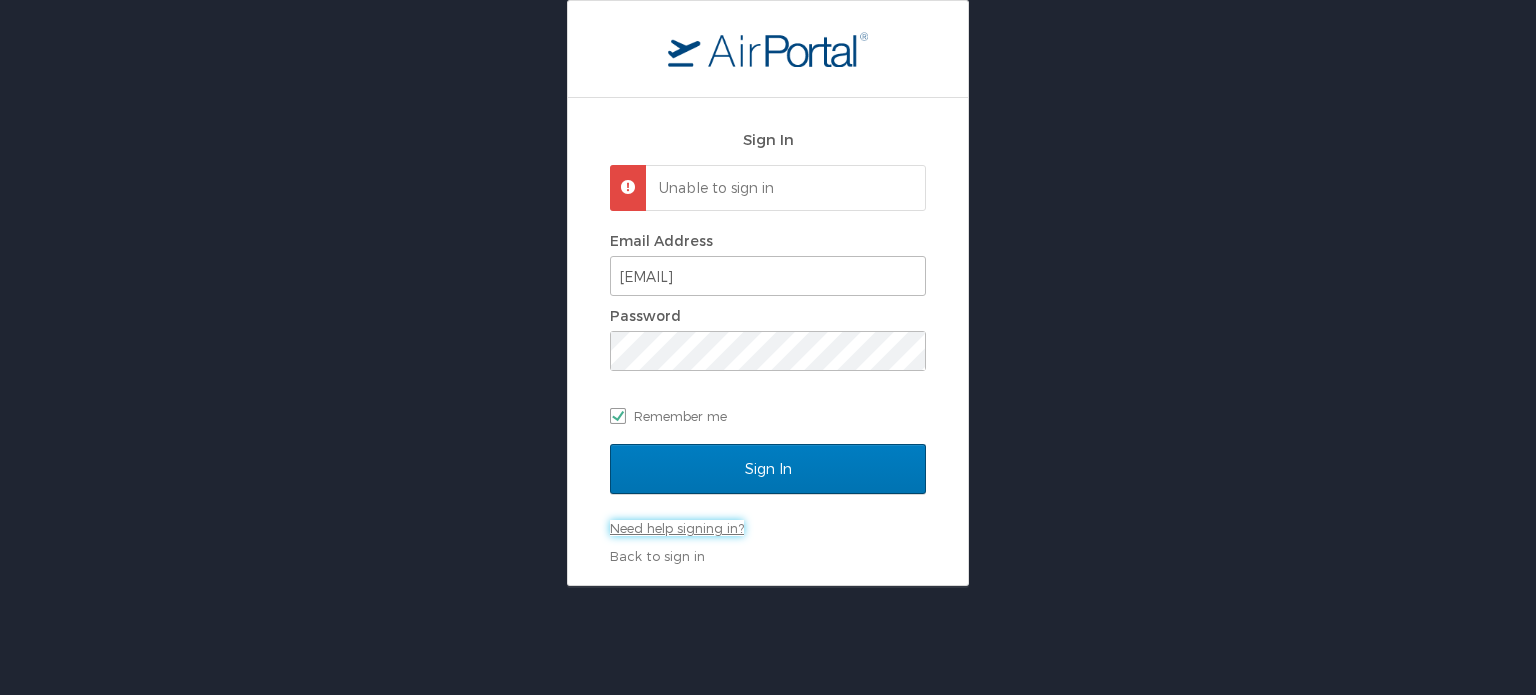 click on "Need help signing in?" at bounding box center [677, 528] 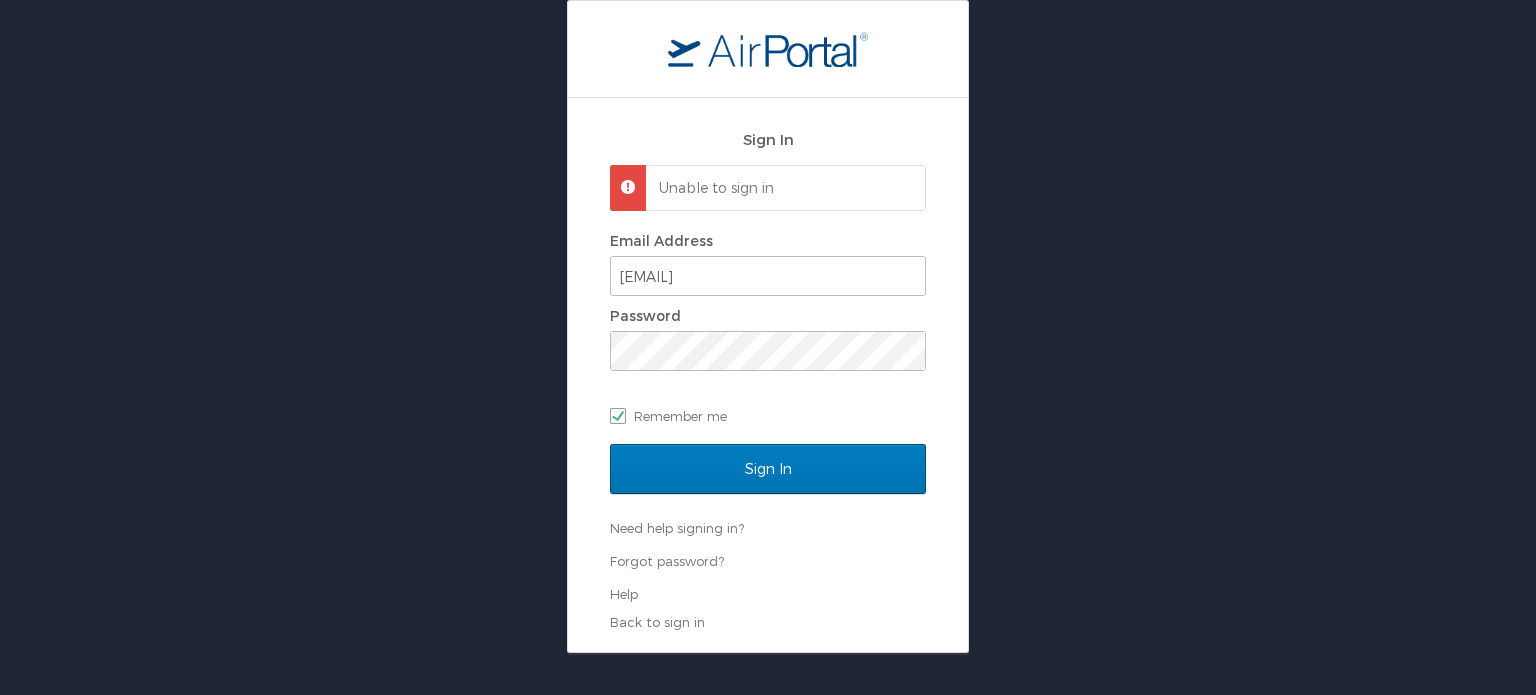 click on "Forgot password? Help" at bounding box center (768, 577) 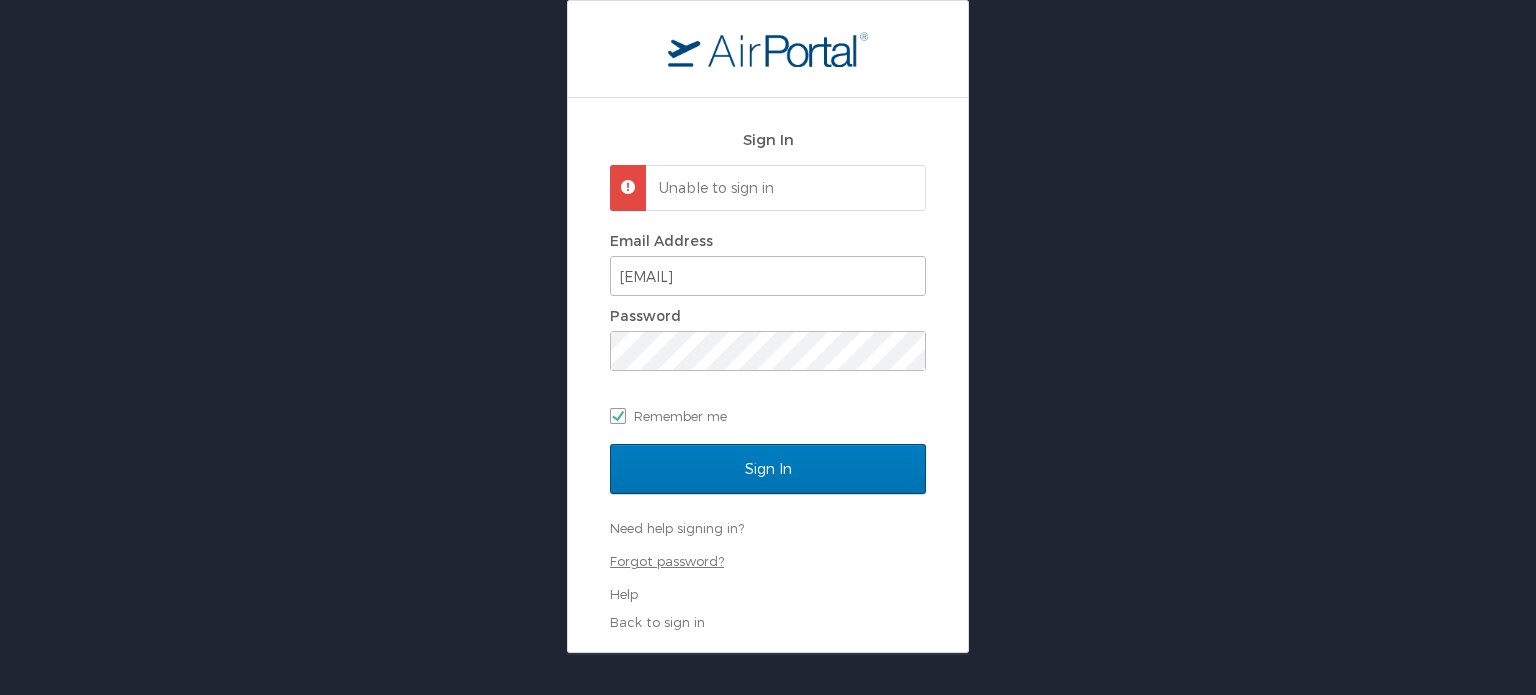 click on "Forgot password?" at bounding box center (667, 561) 